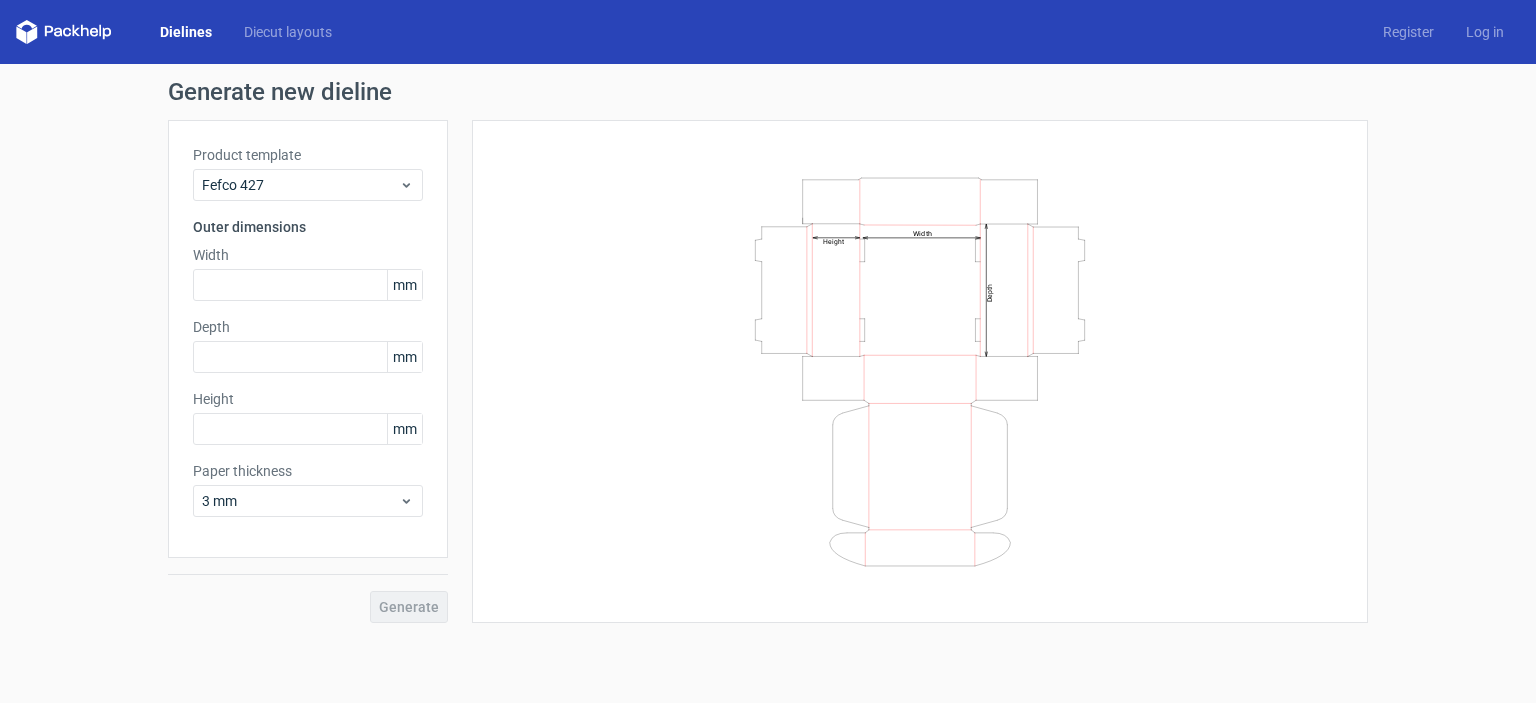 scroll, scrollTop: 0, scrollLeft: 0, axis: both 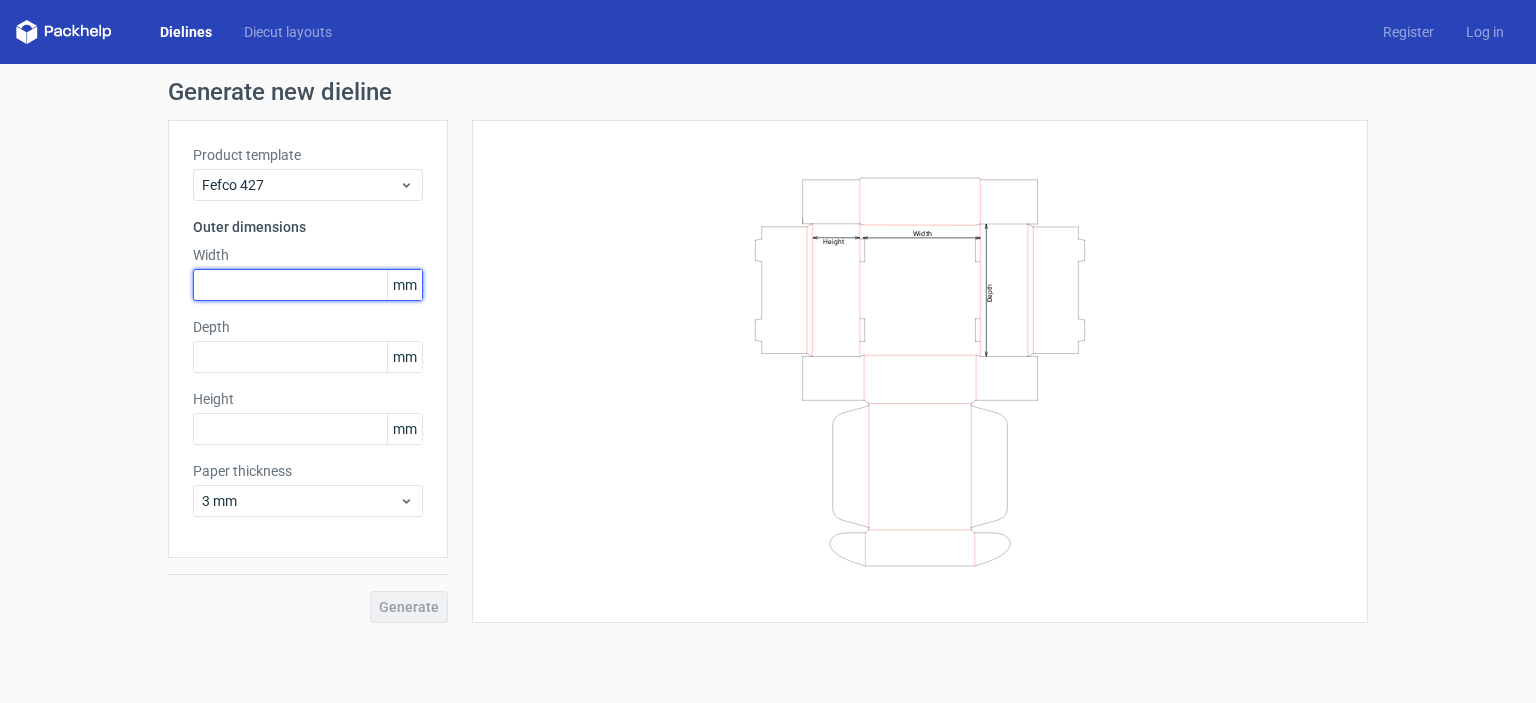 click at bounding box center (308, 285) 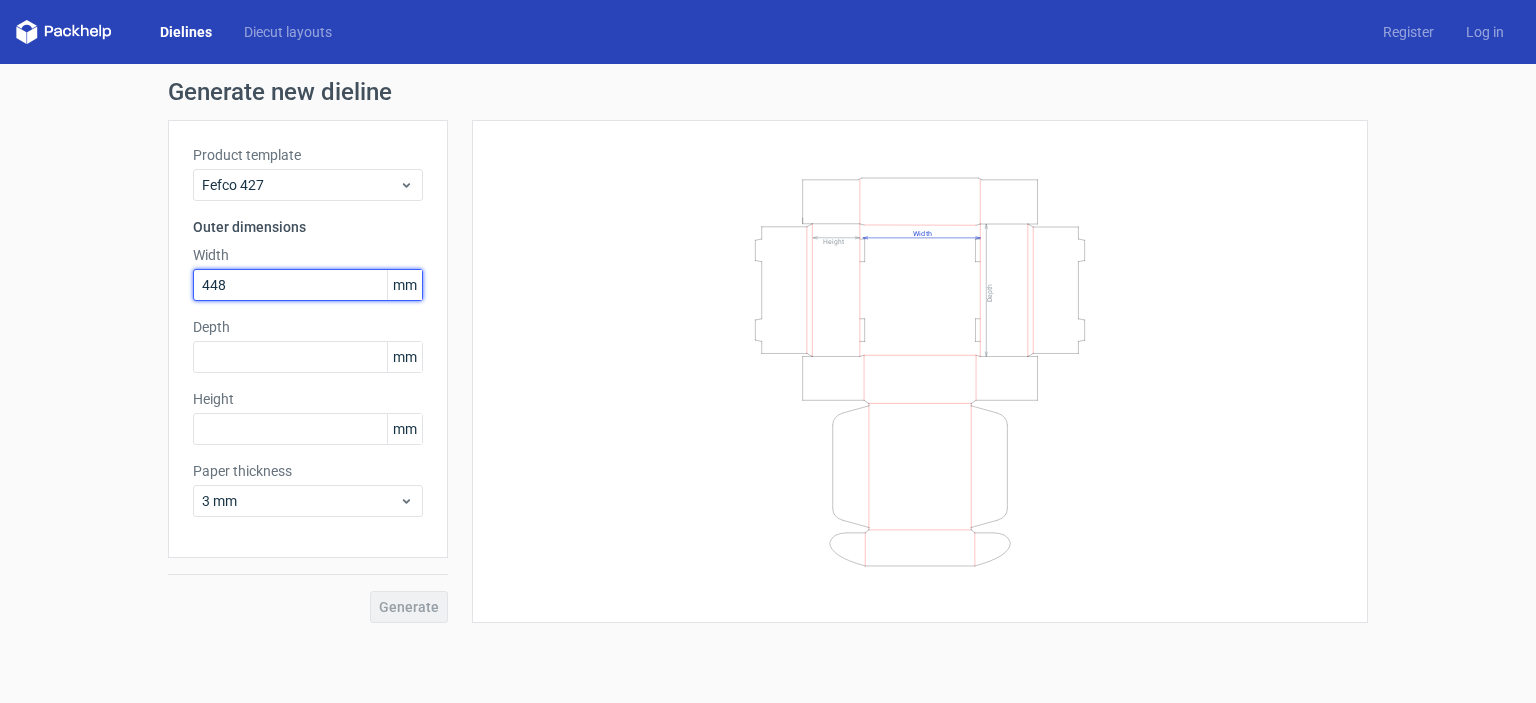type on "448" 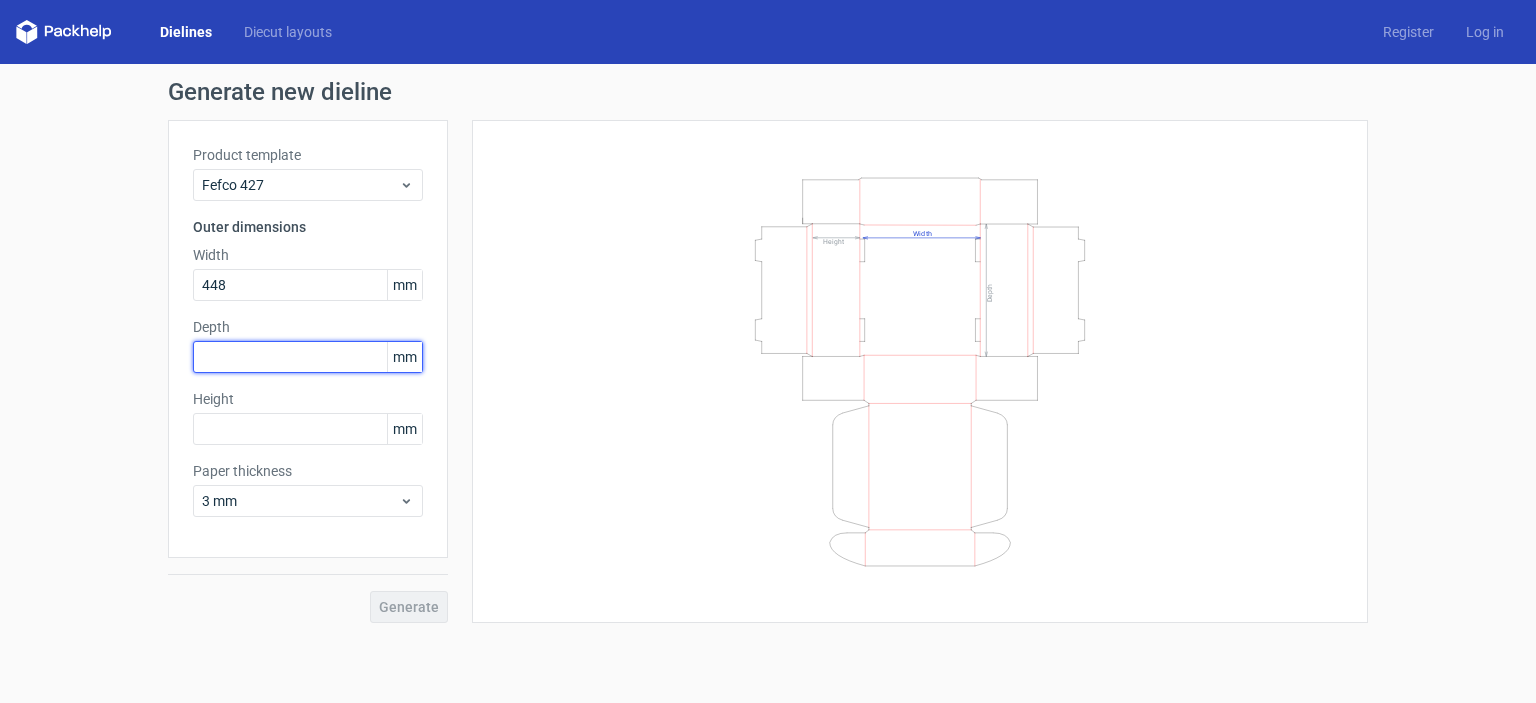 click at bounding box center [308, 357] 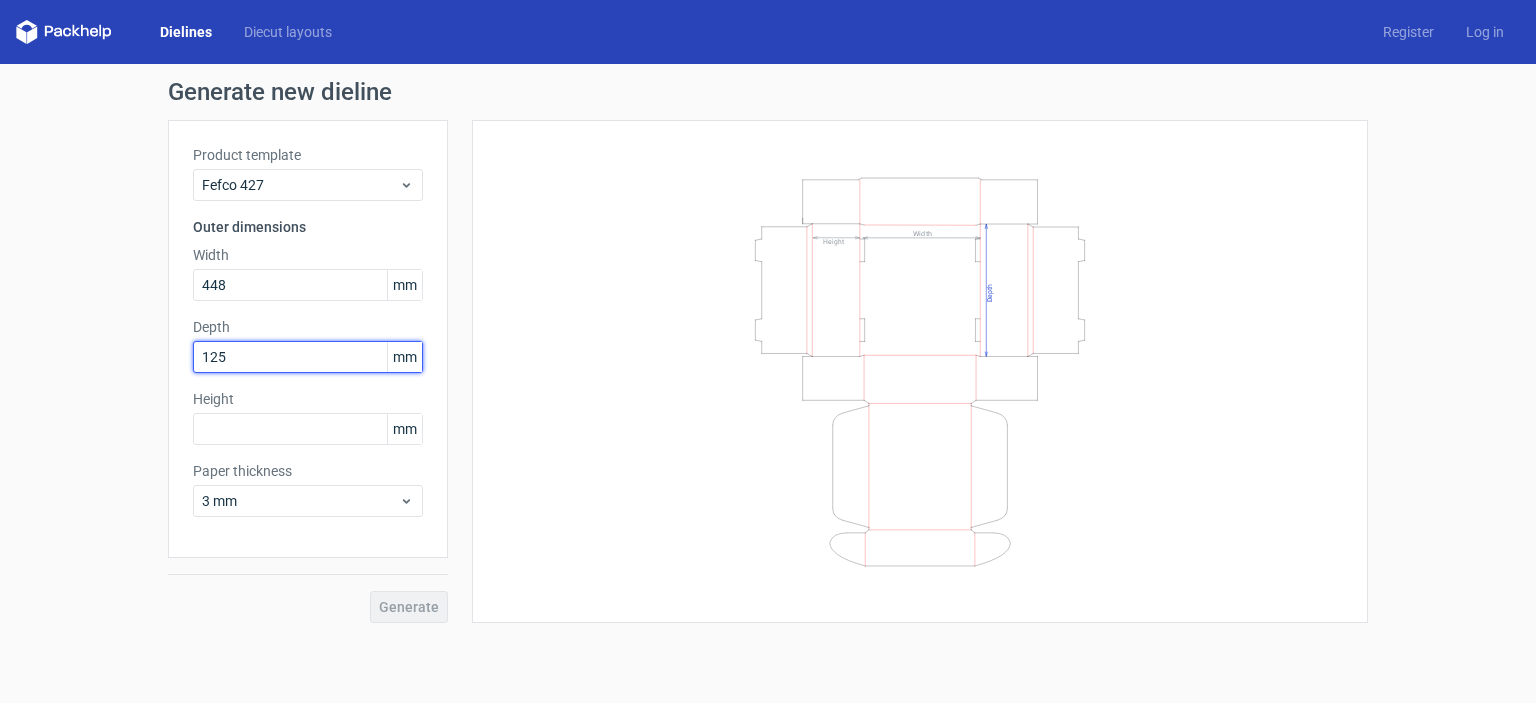 type on "125" 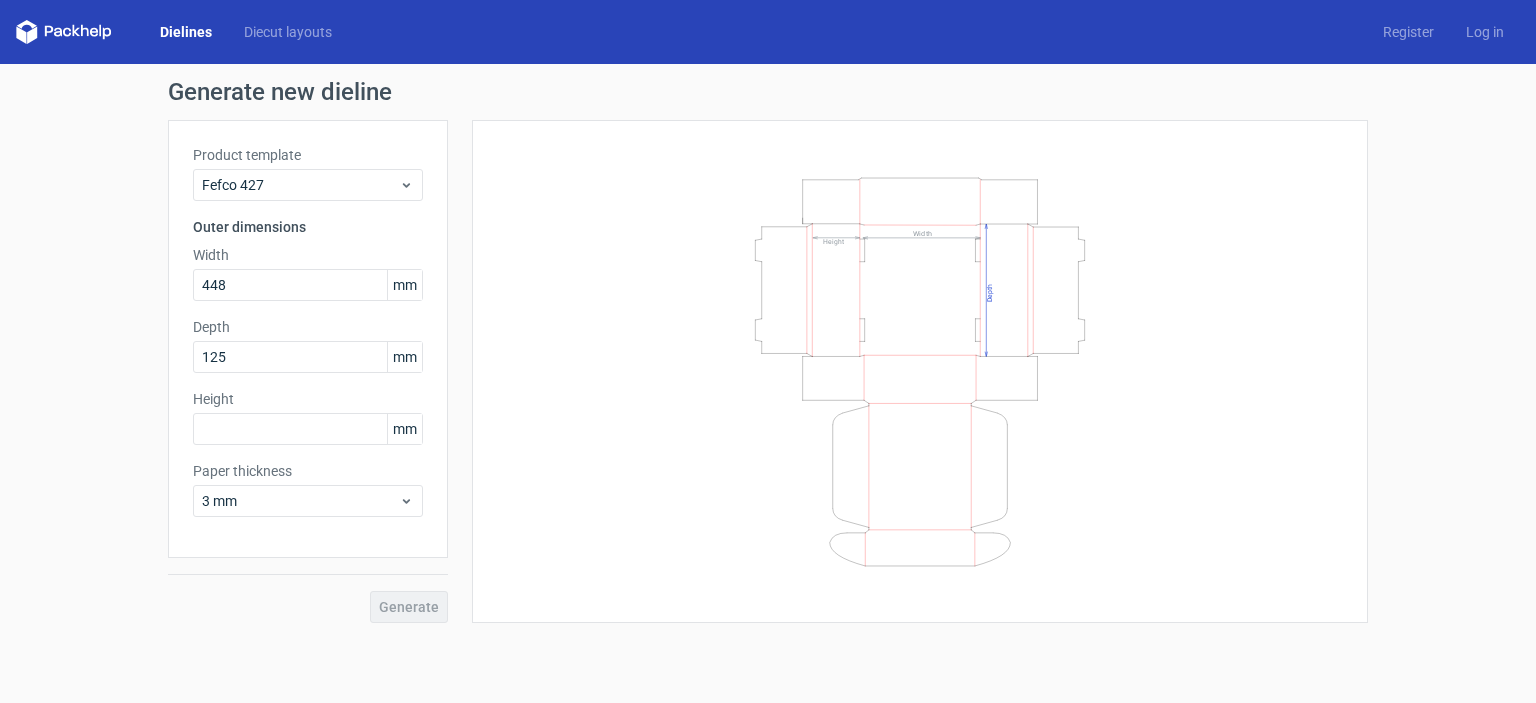 click on "Product template Fefco 427 Outer dimensions Width 448 mm Depth 125 mm Height mm Paper thickness 3 mm" at bounding box center (308, 339) 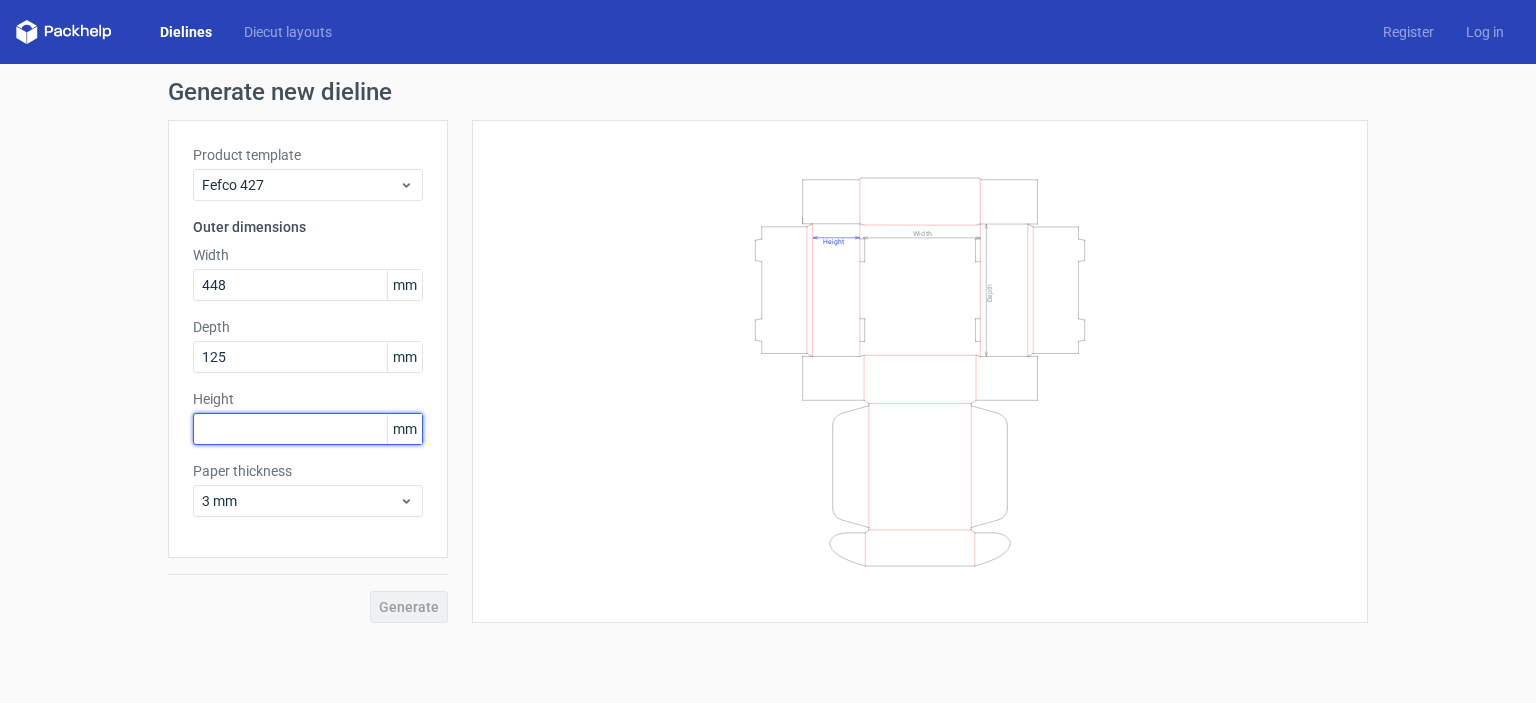 click at bounding box center [308, 429] 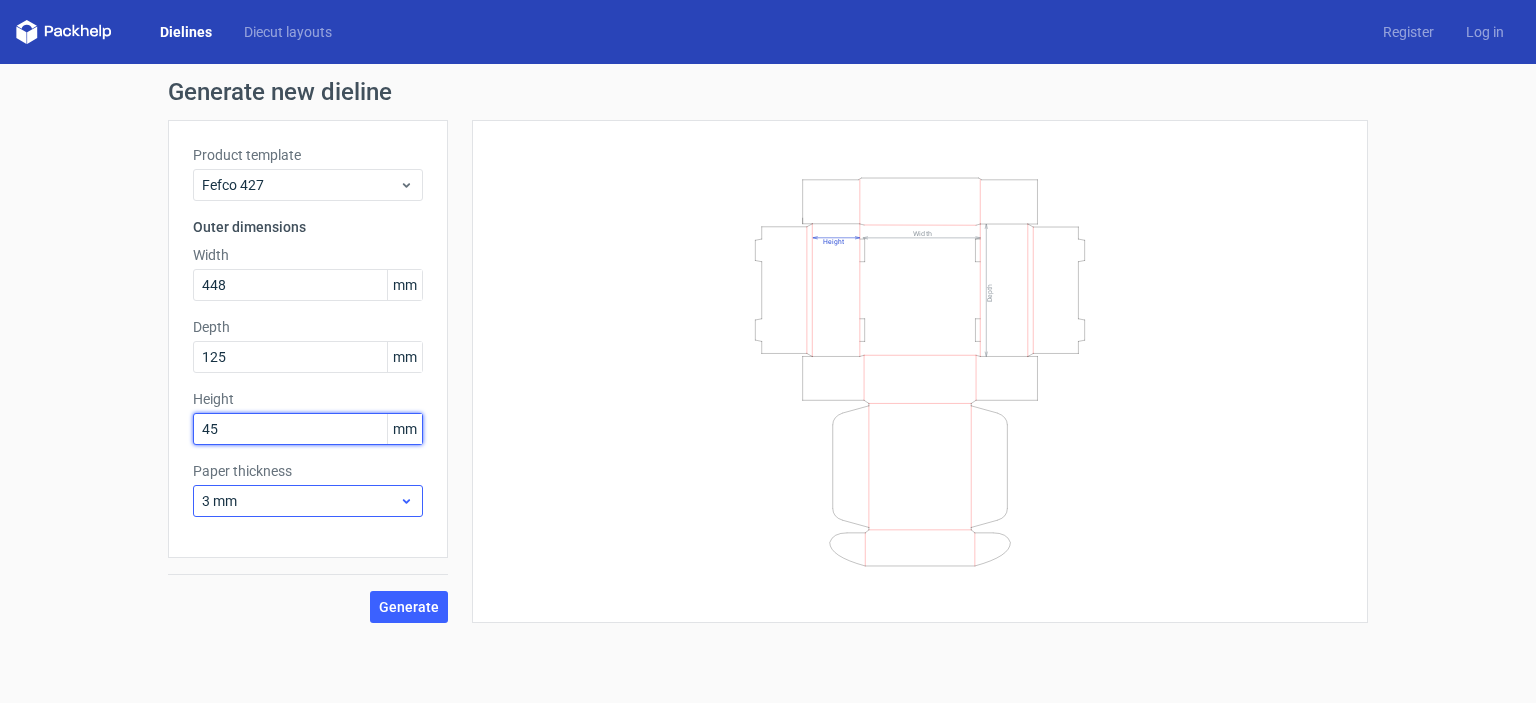type on "45" 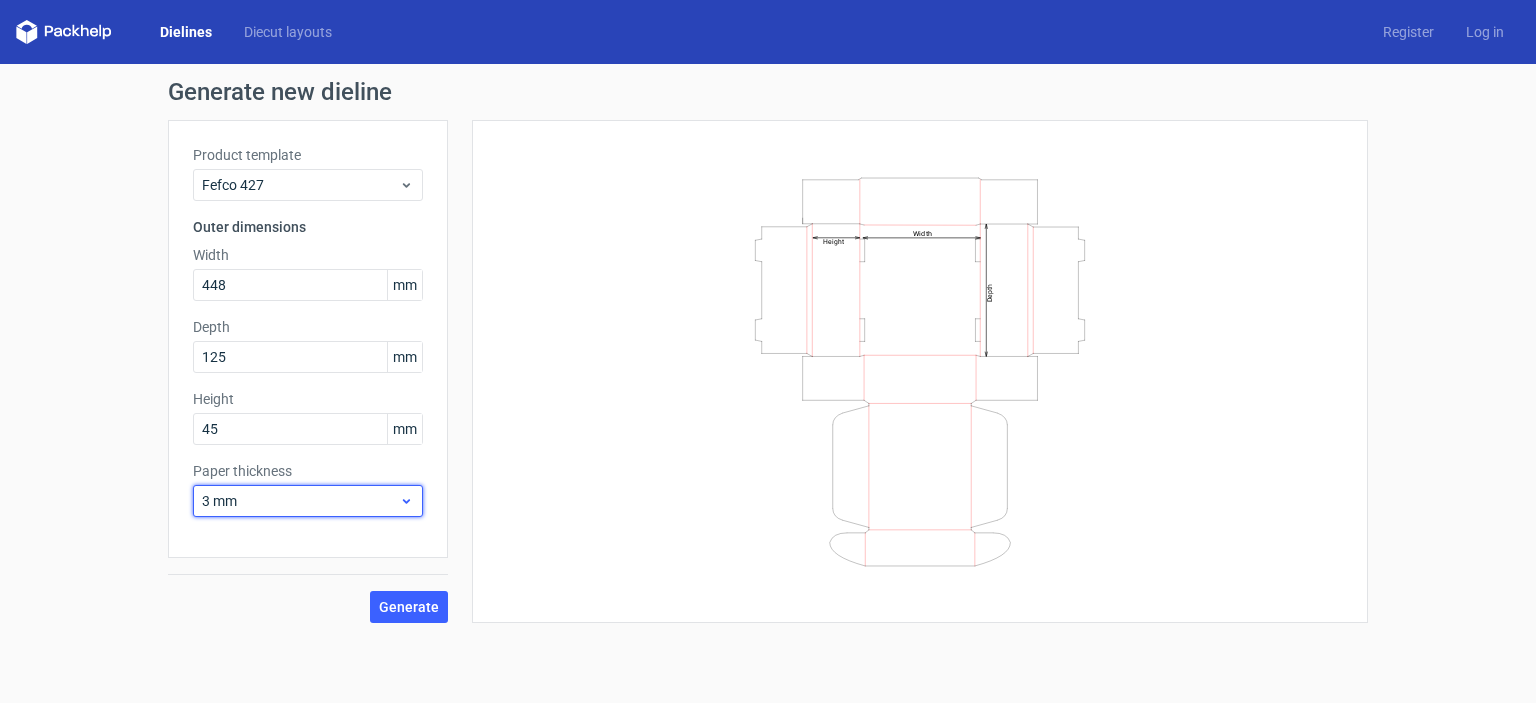 click 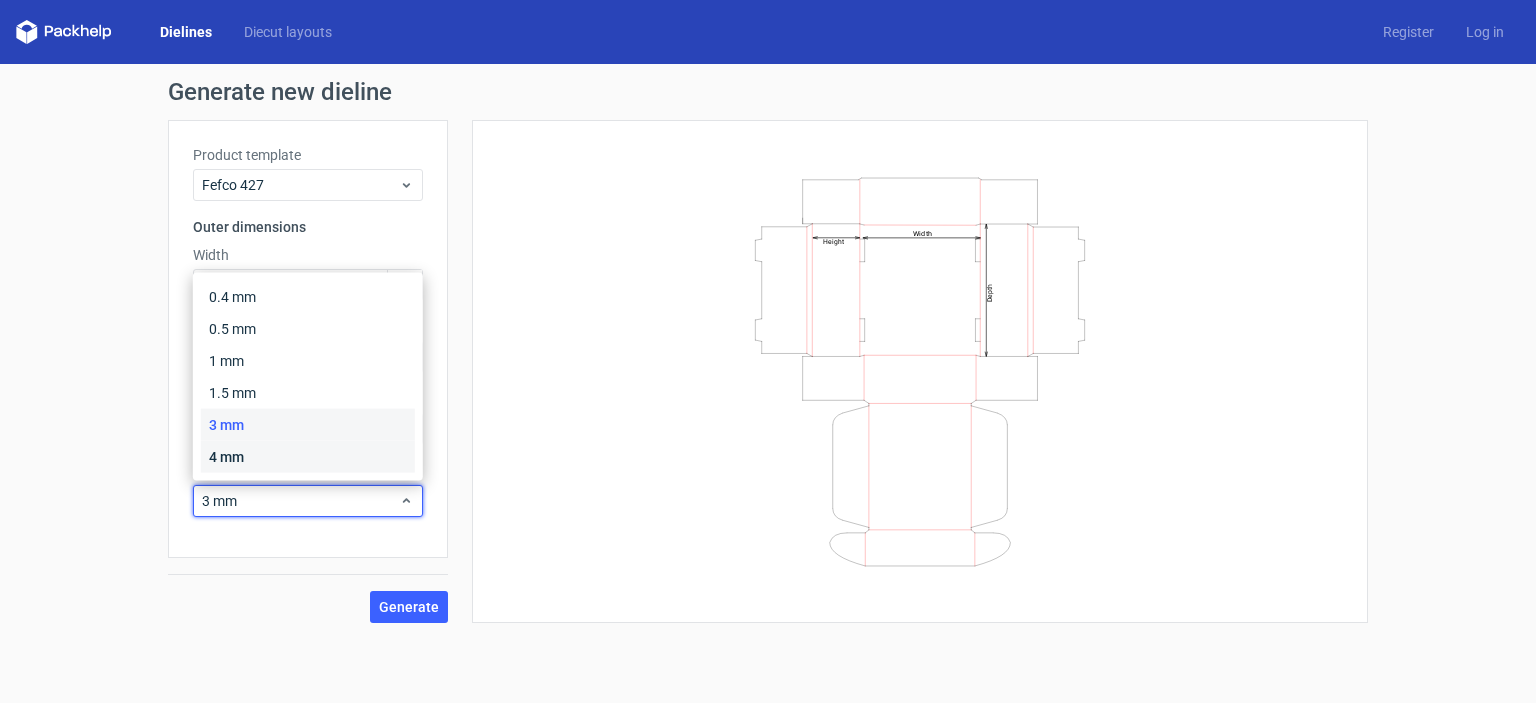 click on "4 mm" at bounding box center [308, 457] 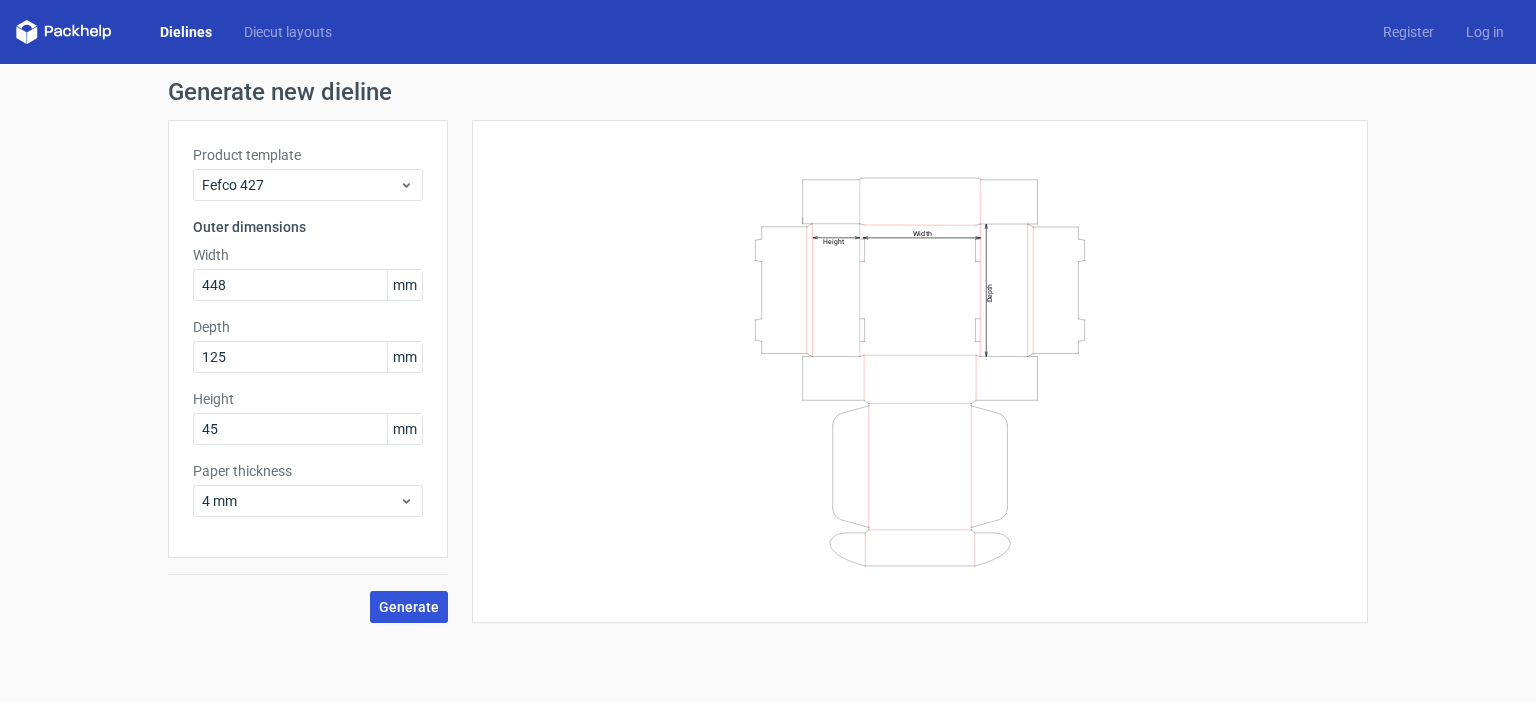 click on "Generate" at bounding box center [409, 607] 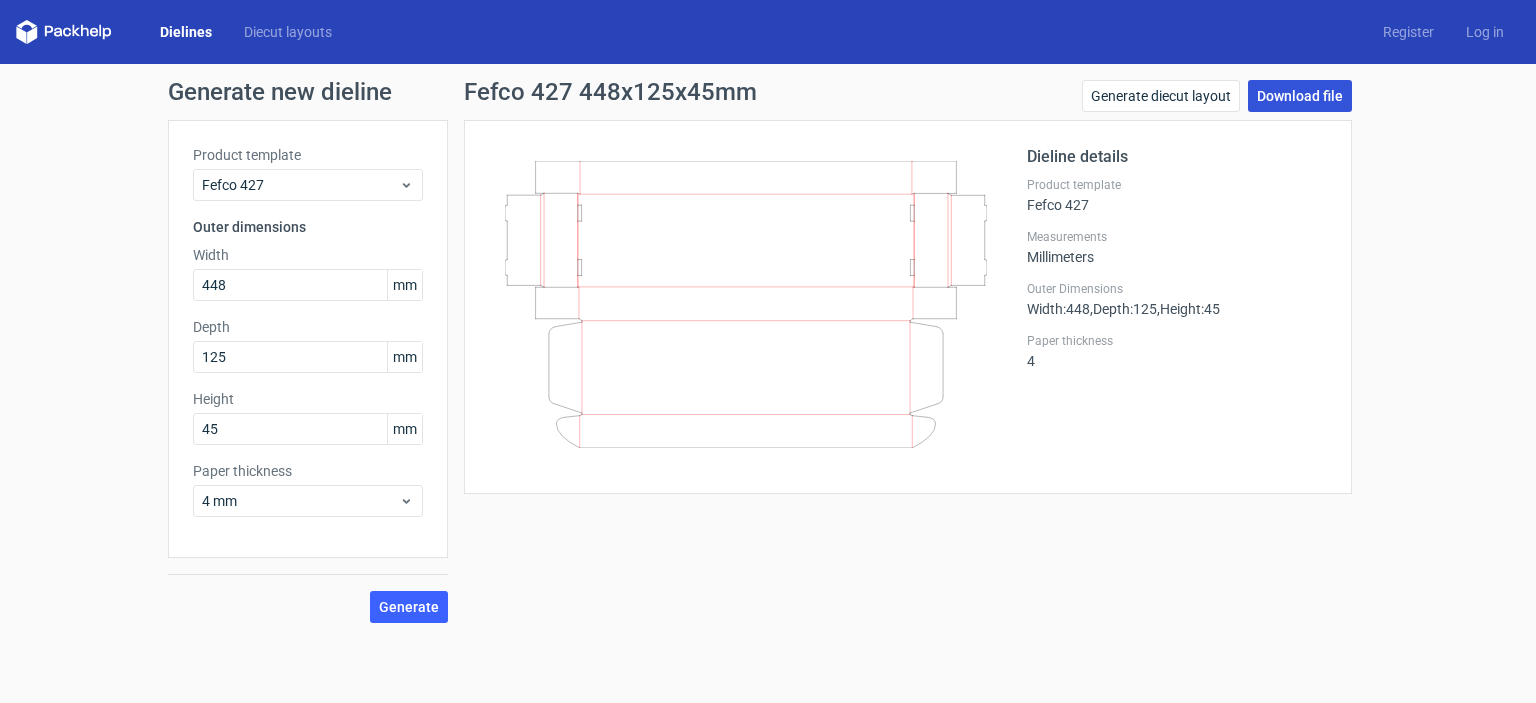 click on "Download file" at bounding box center (1300, 96) 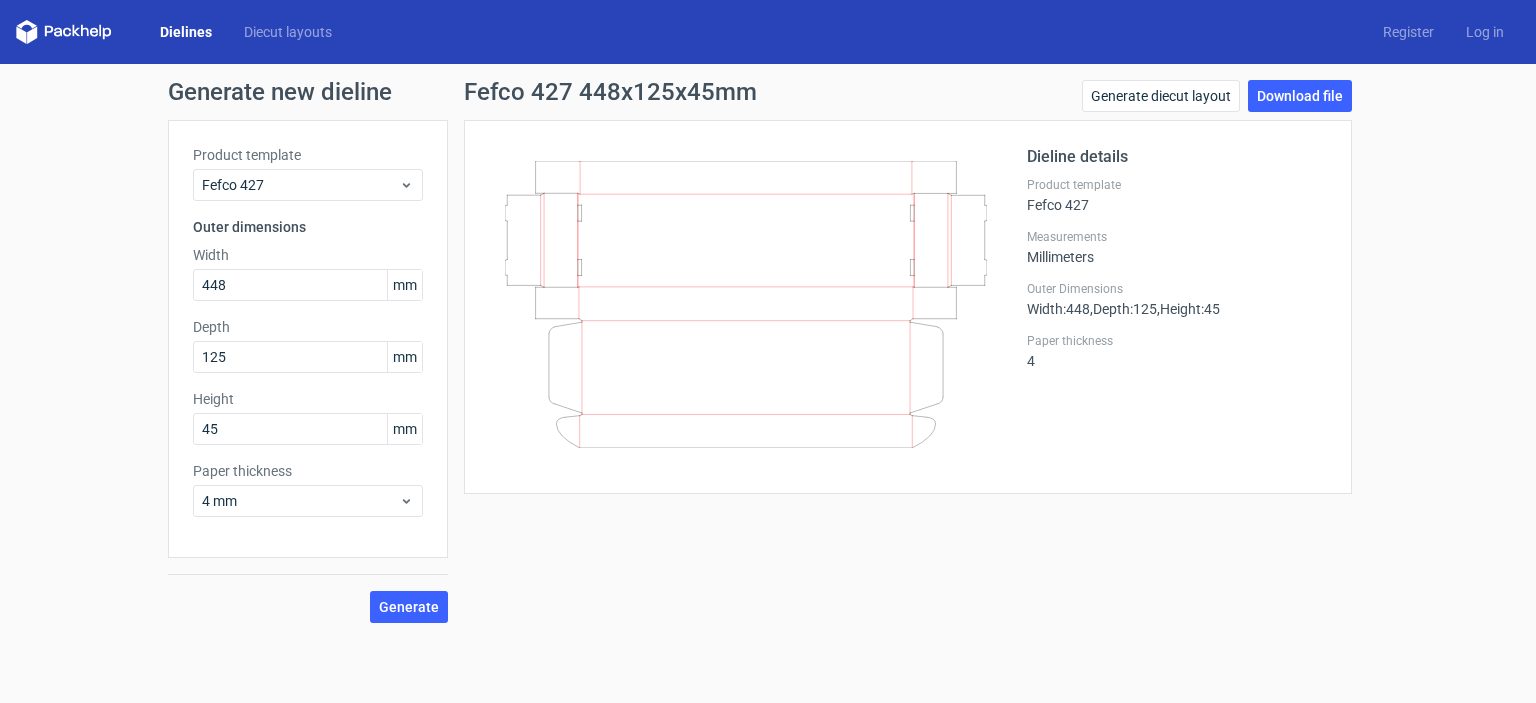 click on "Generate new dieline Product template Fefco 427 Outer dimensions Width 448 mm Depth 125 mm Height 45 mm Paper thickness 4 mm Generate Fefco 427 448x125x45mm Generate diecut layout Download file
Dieline details Product template Fefco 427 Measurements Millimeters Outer Dimensions Width :  448 ,  Depth :  125 ,  Height :  45 4" at bounding box center [768, 351] 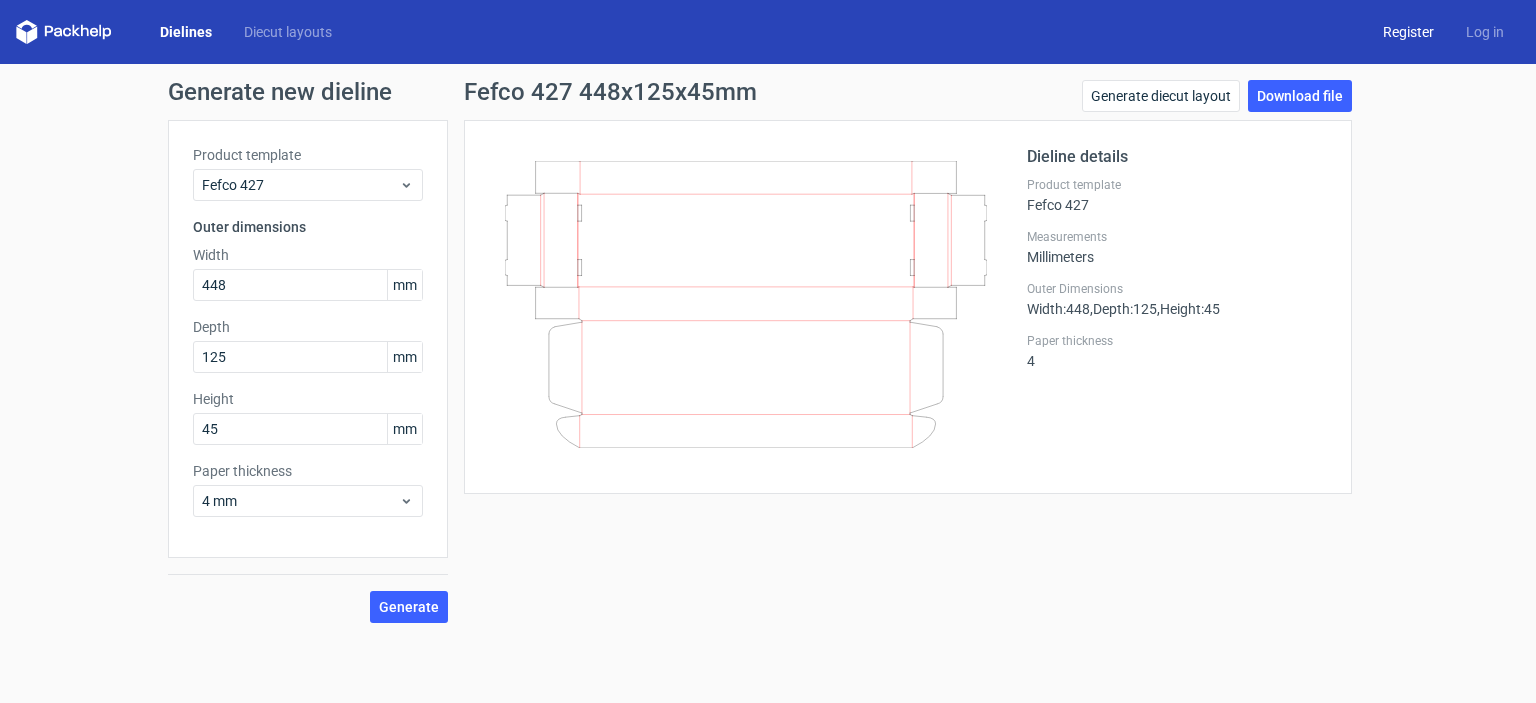 click on "Register" at bounding box center [1408, 32] 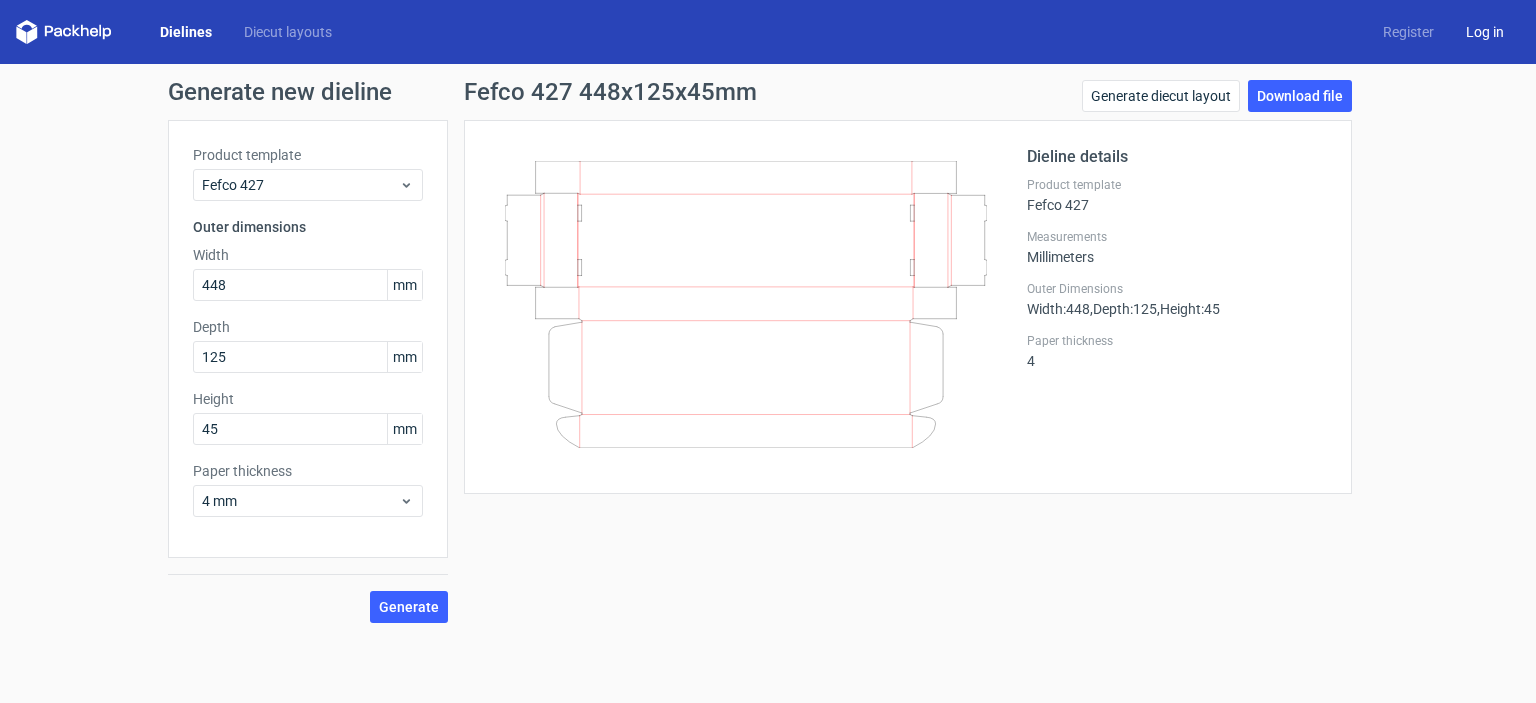click on "Log in" at bounding box center [1485, 32] 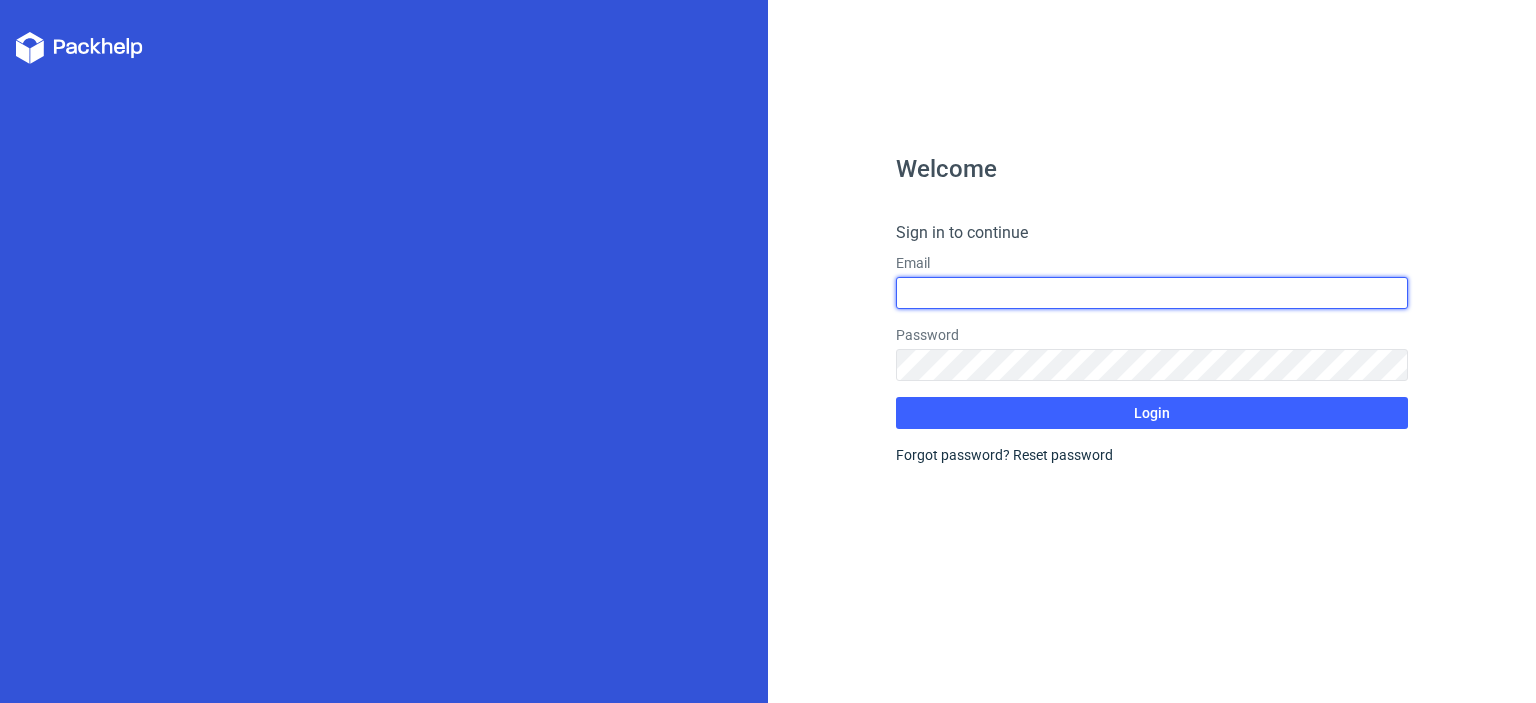 click at bounding box center [1152, 293] 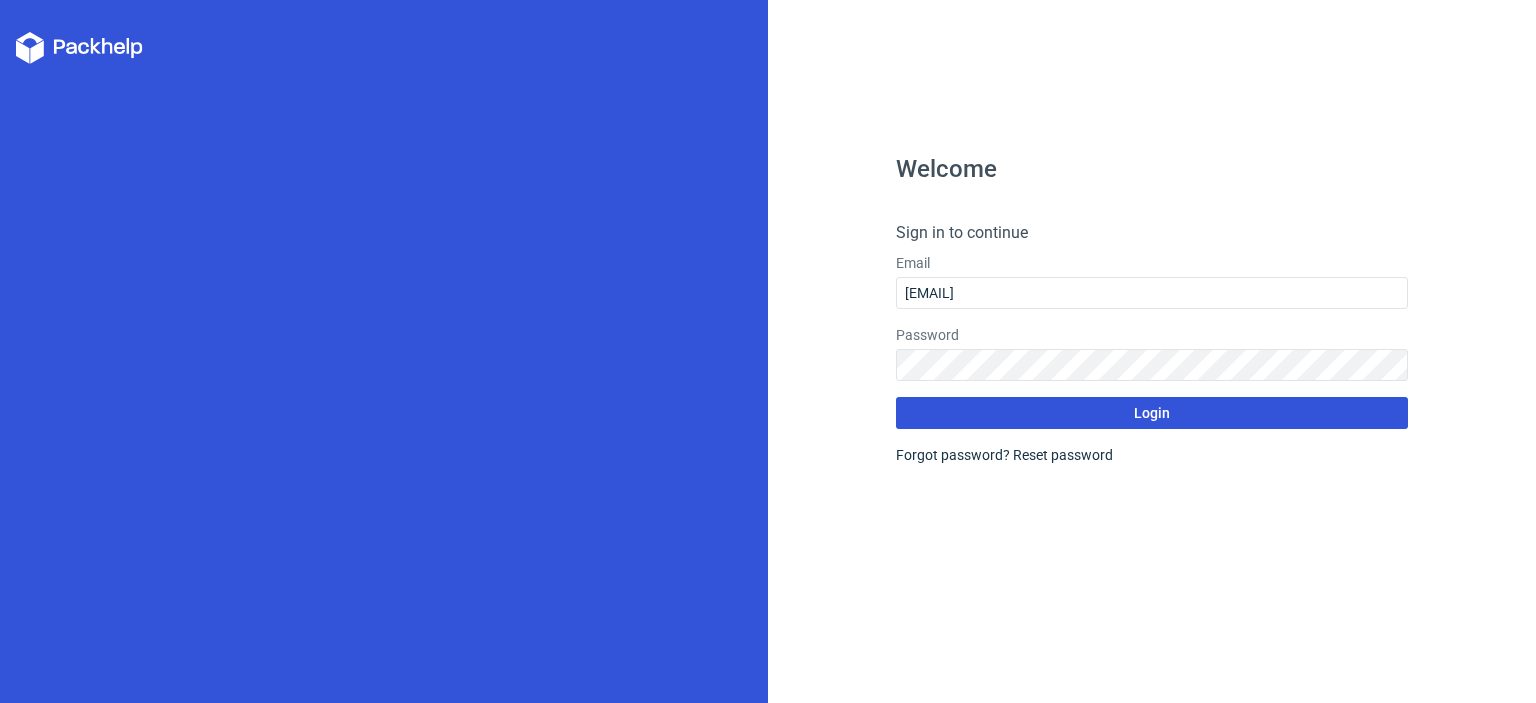 click on "Login" at bounding box center (1152, 413) 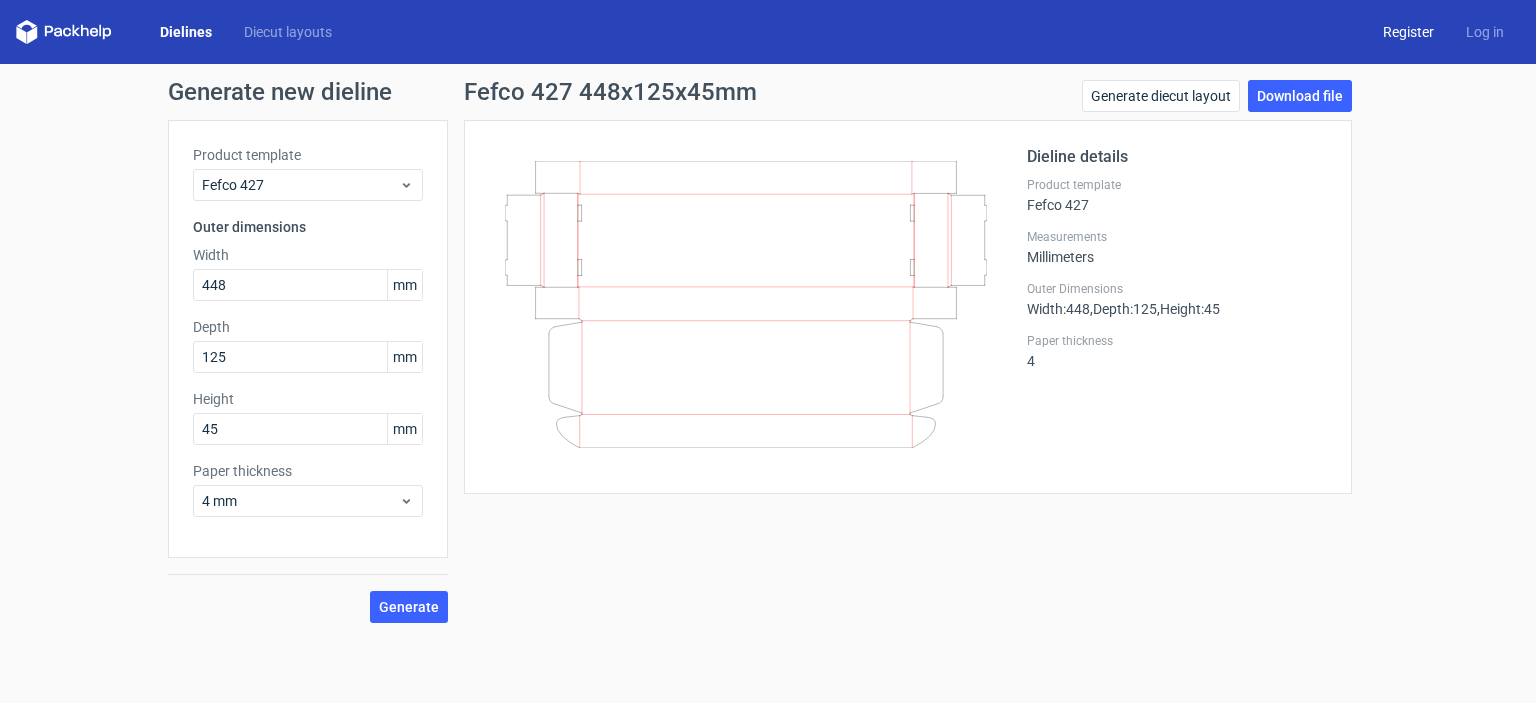 click on "Register" at bounding box center (1408, 32) 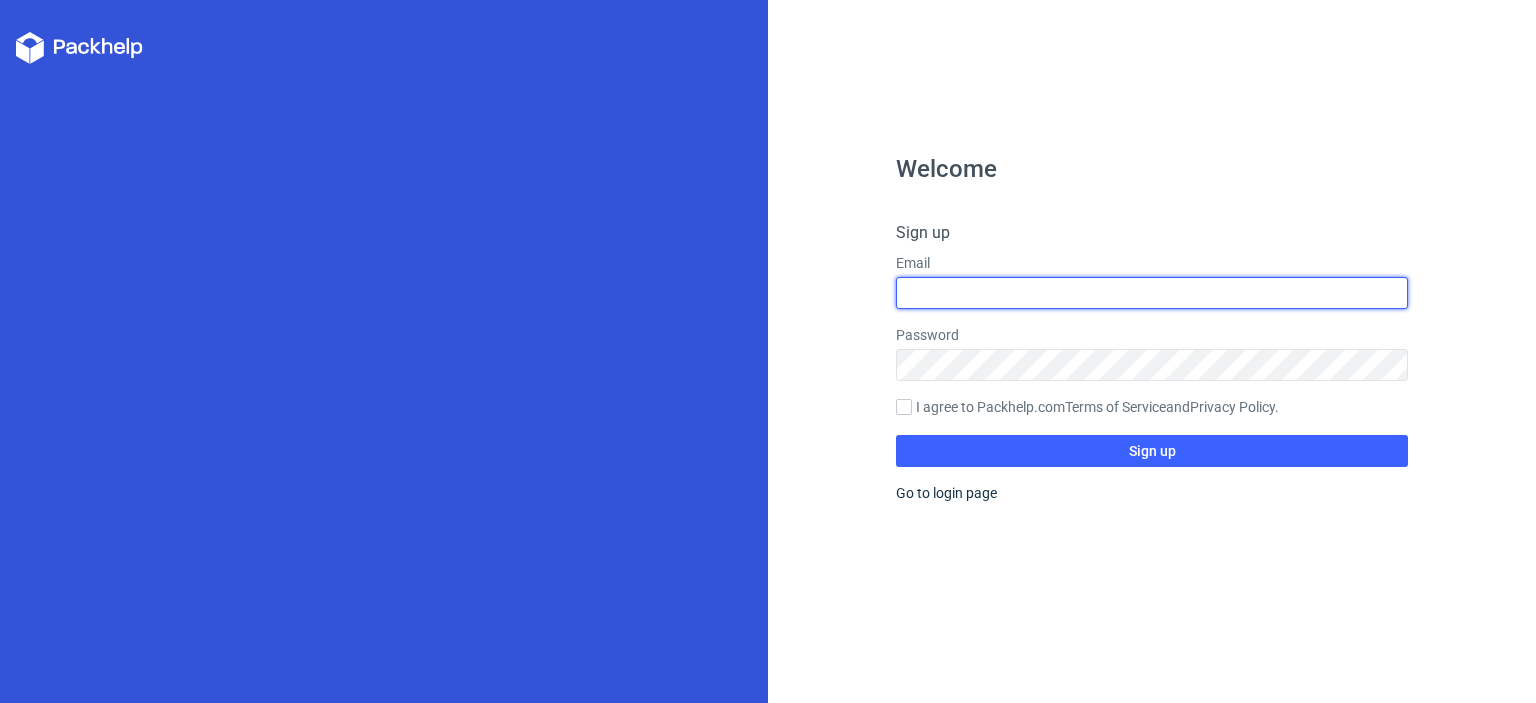 click at bounding box center (1152, 293) 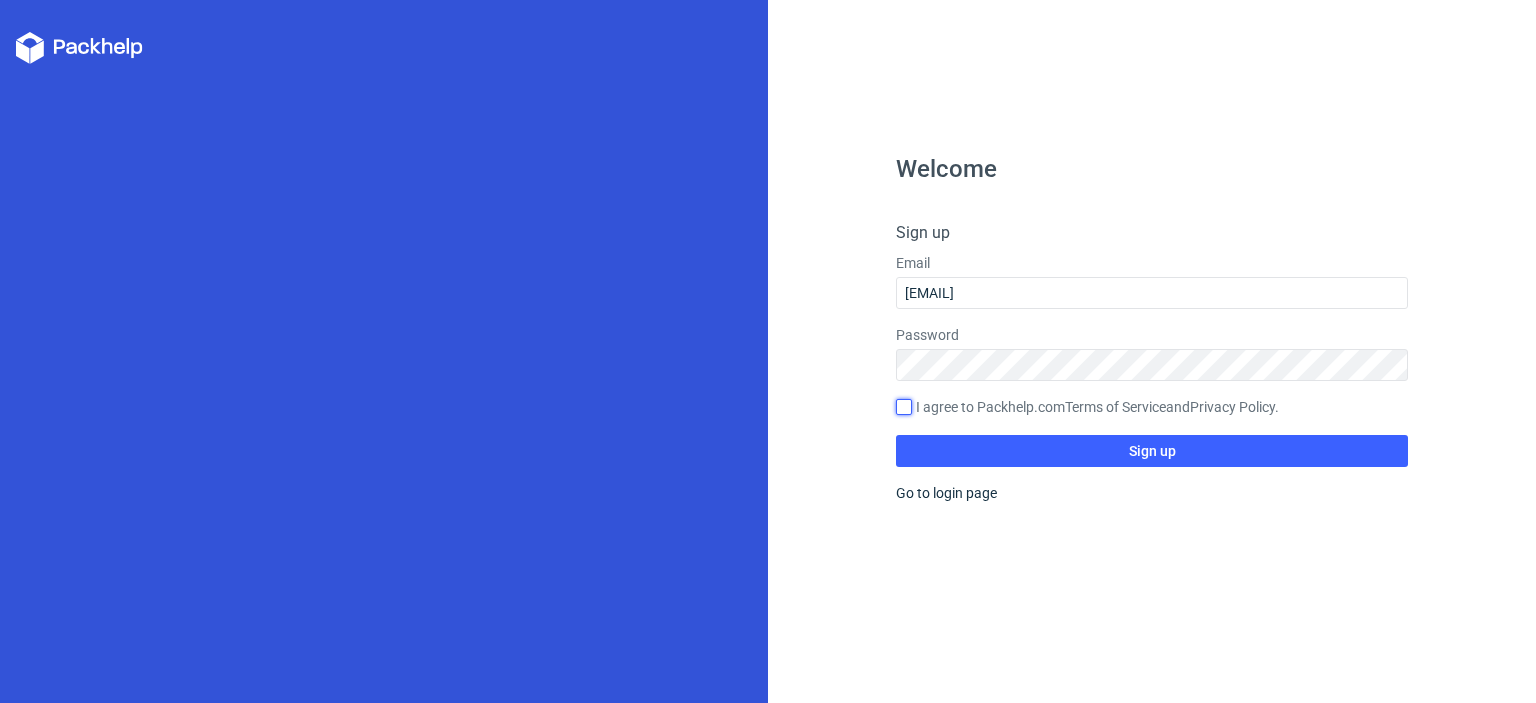 click on "I agree to Packhelp.com  Terms of Service  and  Privacy Policy ." at bounding box center [904, 407] 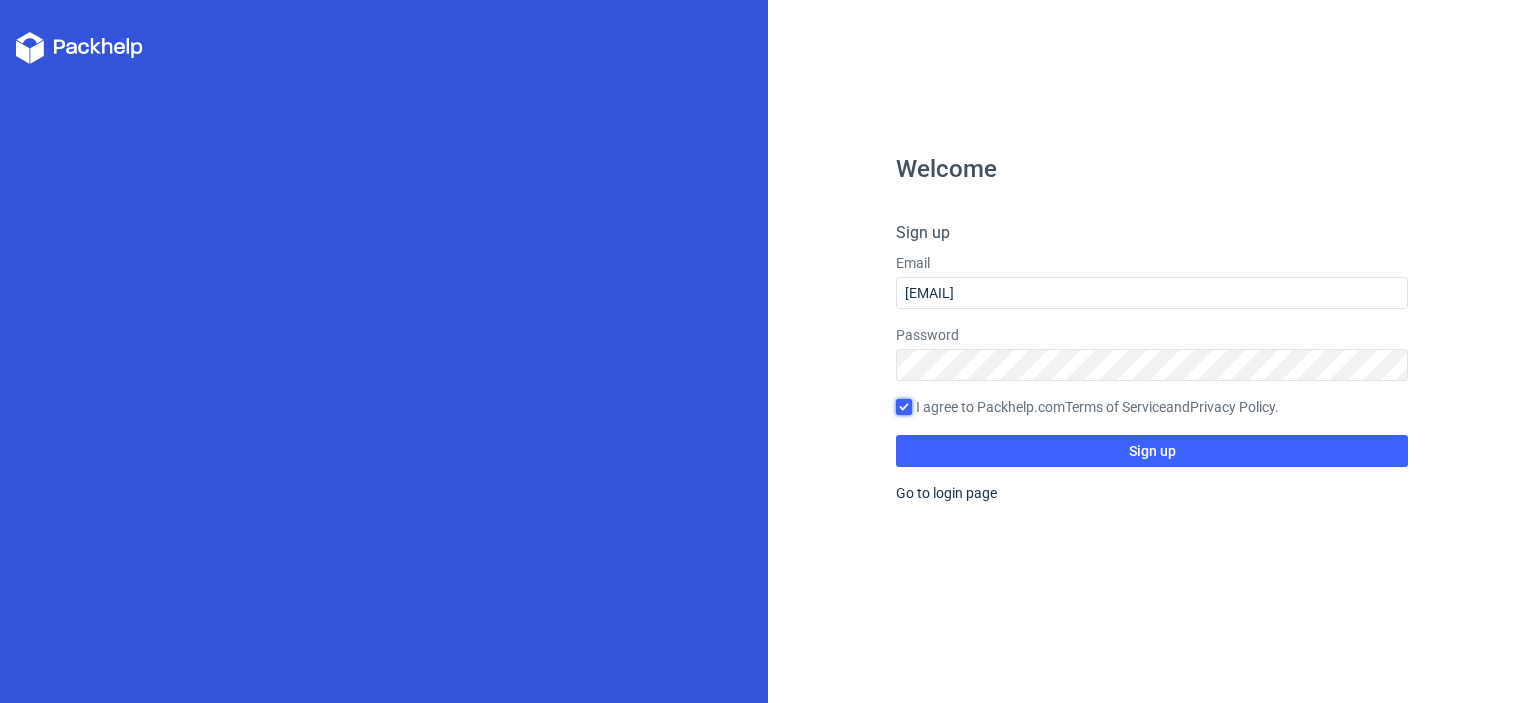 checkbox on "true" 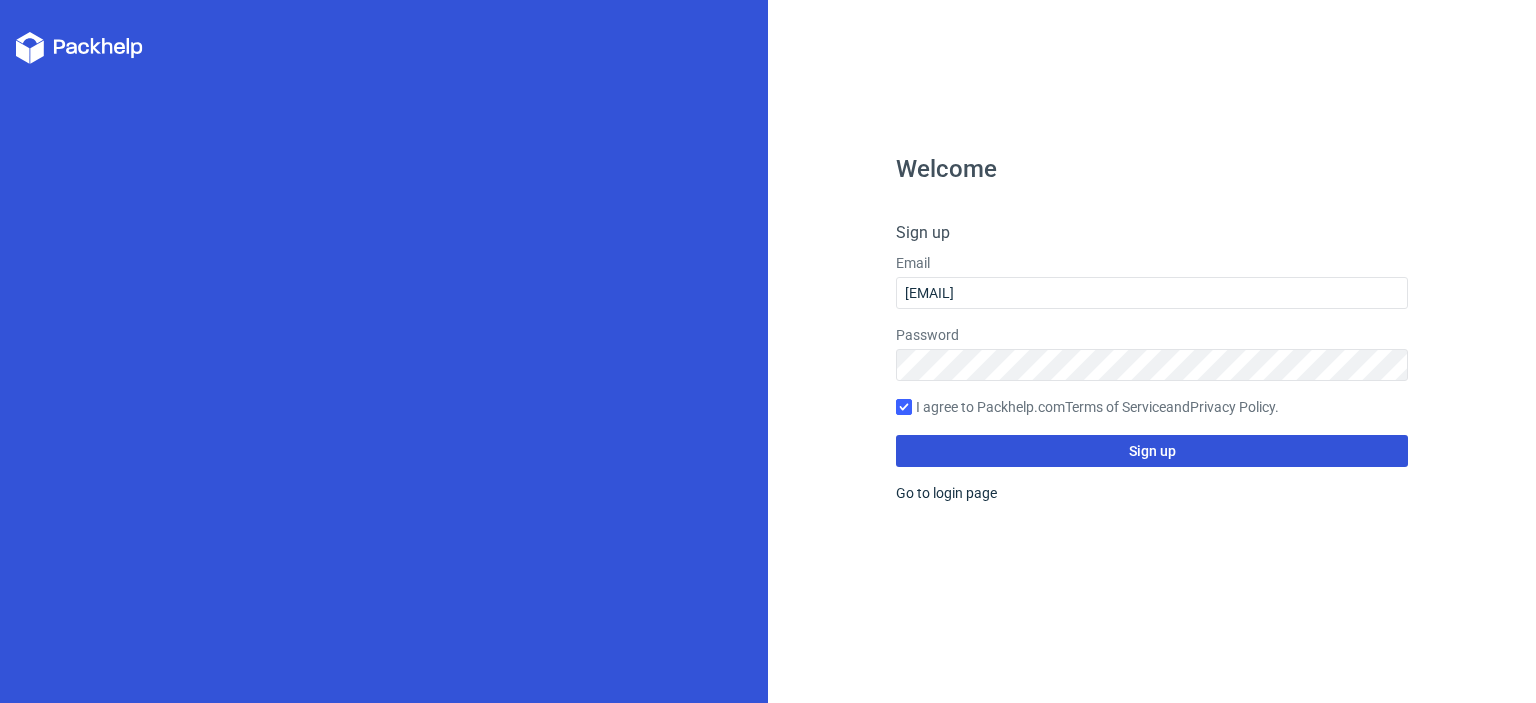 click on "Sign up" at bounding box center (1152, 451) 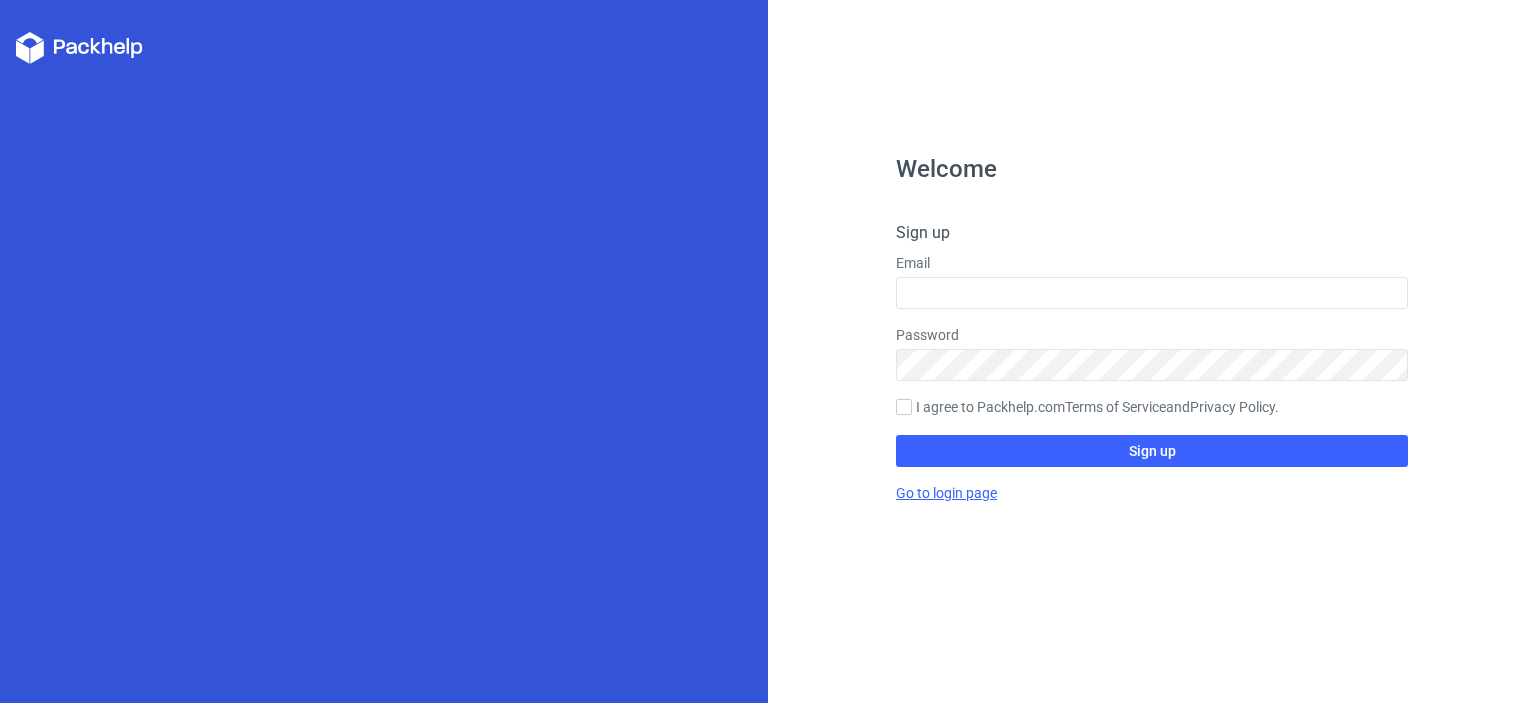 click on "Go to login page" at bounding box center [946, 493] 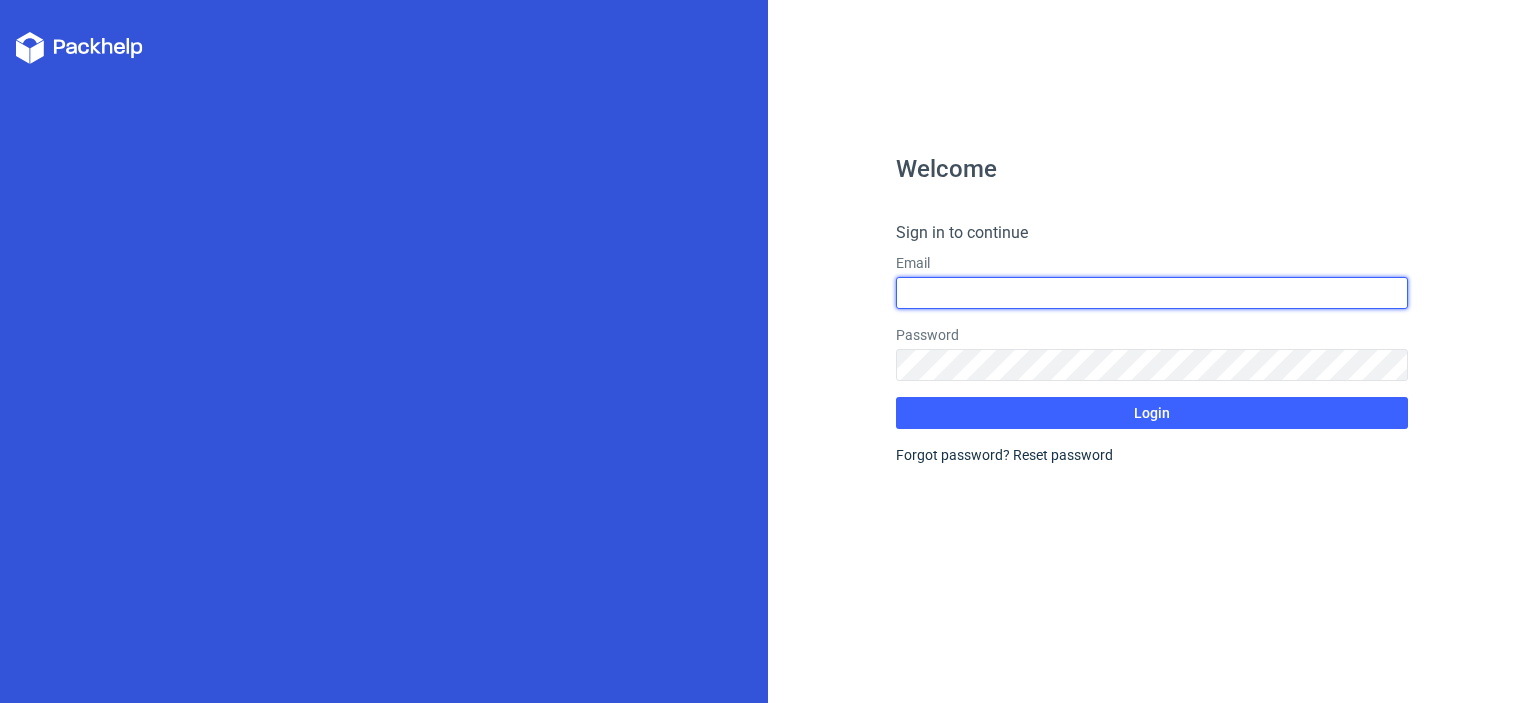 click at bounding box center [1152, 293] 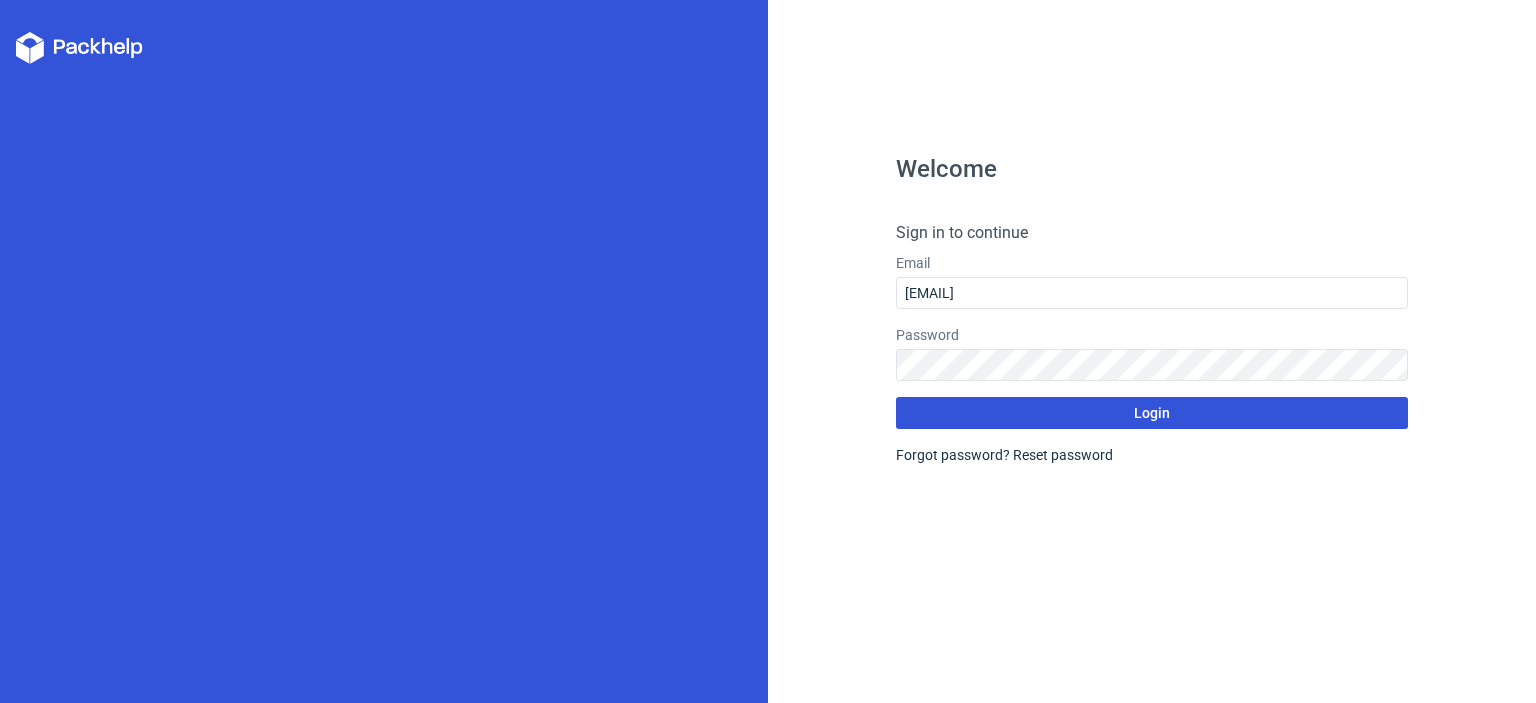 click on "Login" at bounding box center [1152, 413] 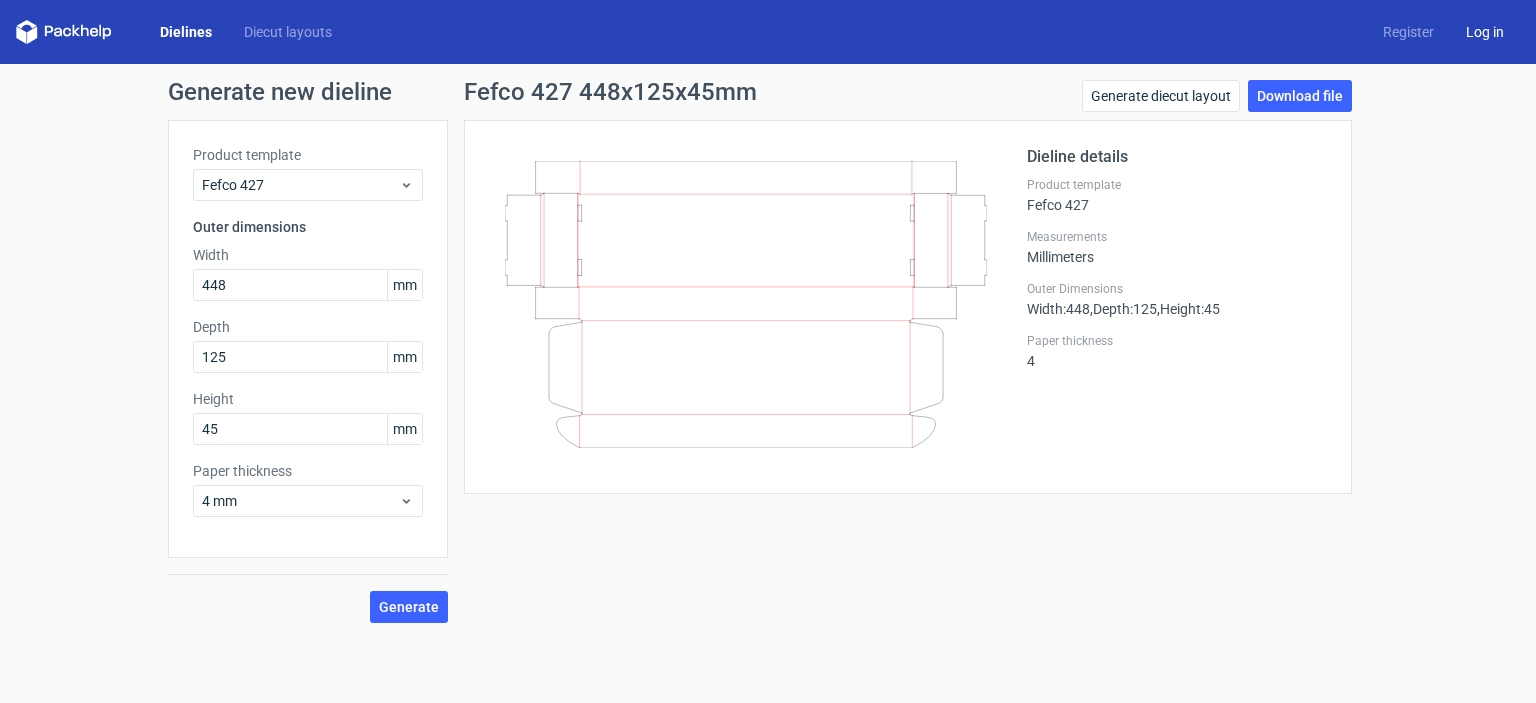 click on "Log in" at bounding box center (1485, 32) 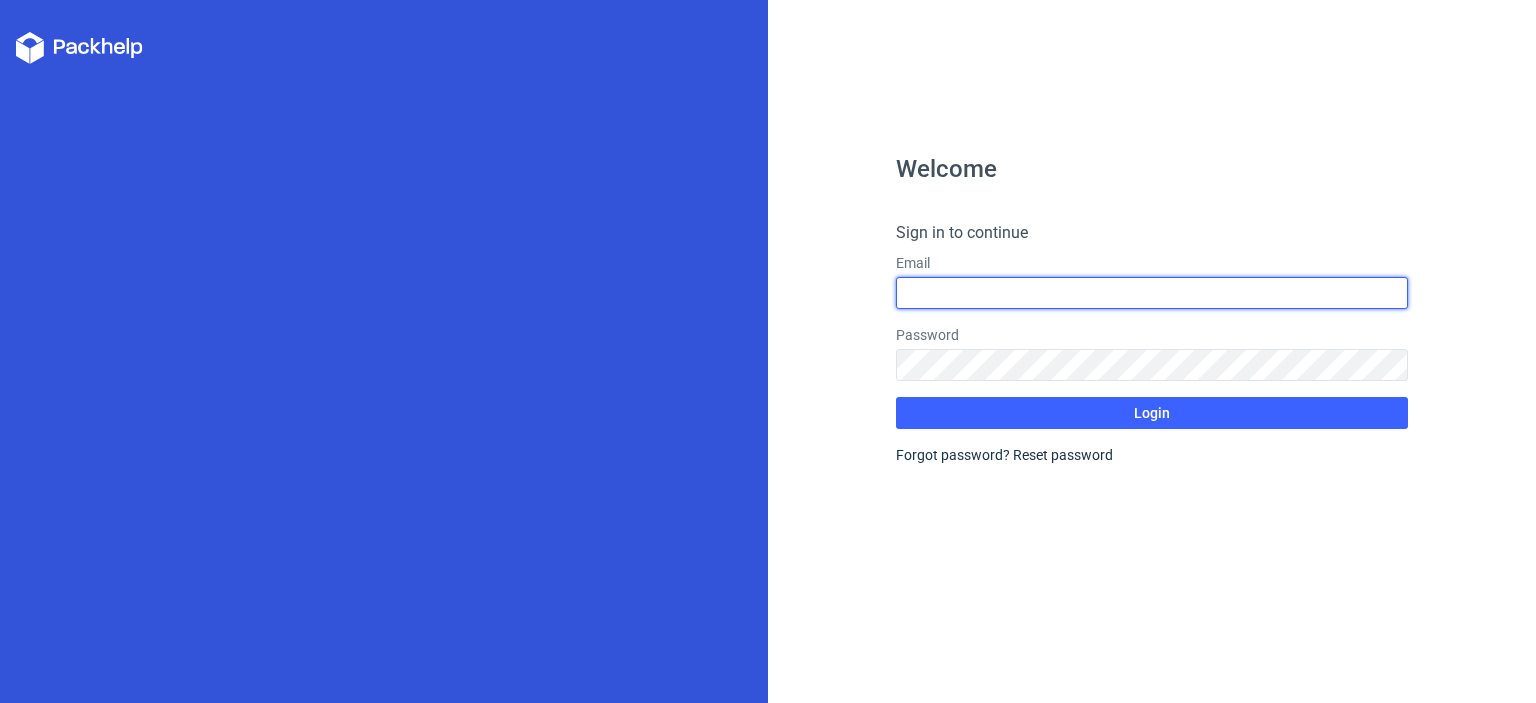 click at bounding box center (1152, 293) 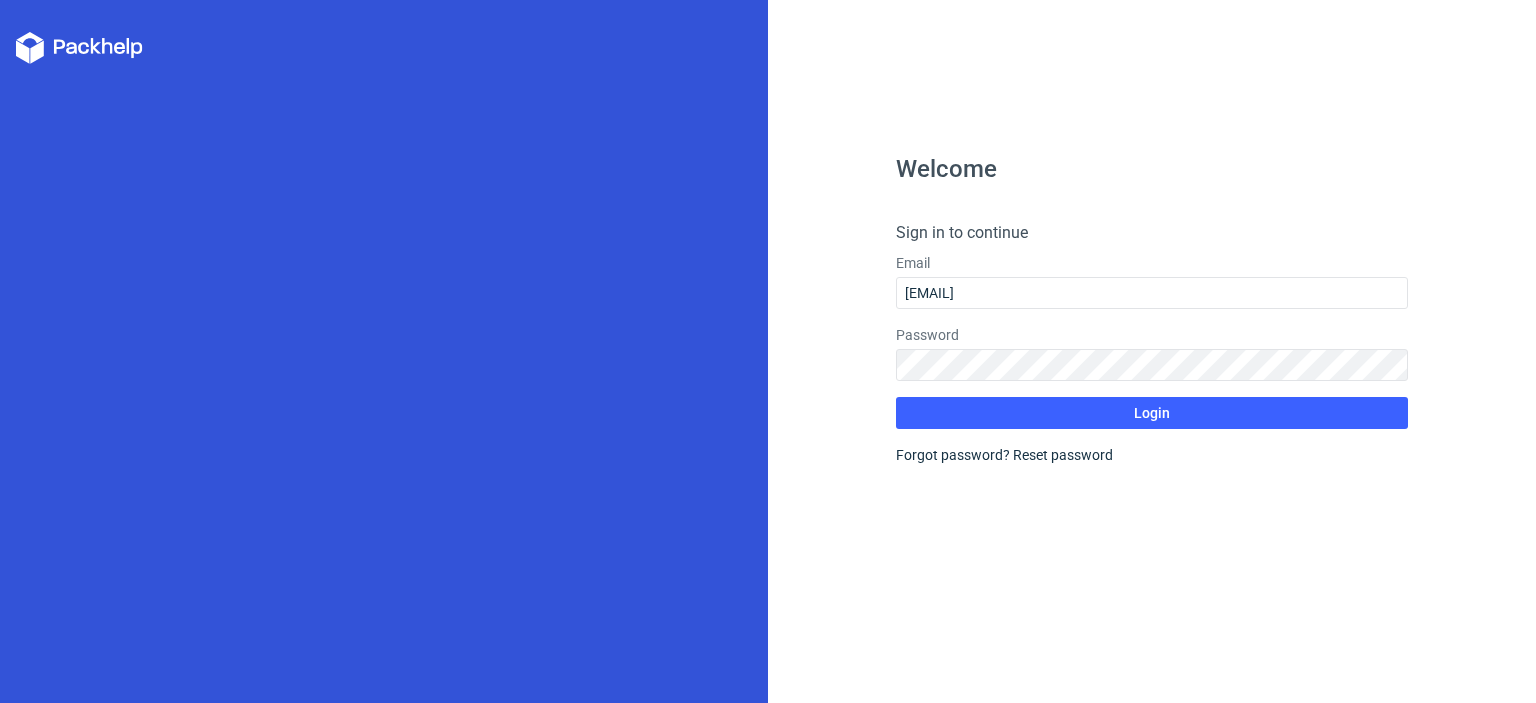 click on "Password" at bounding box center [1152, 335] 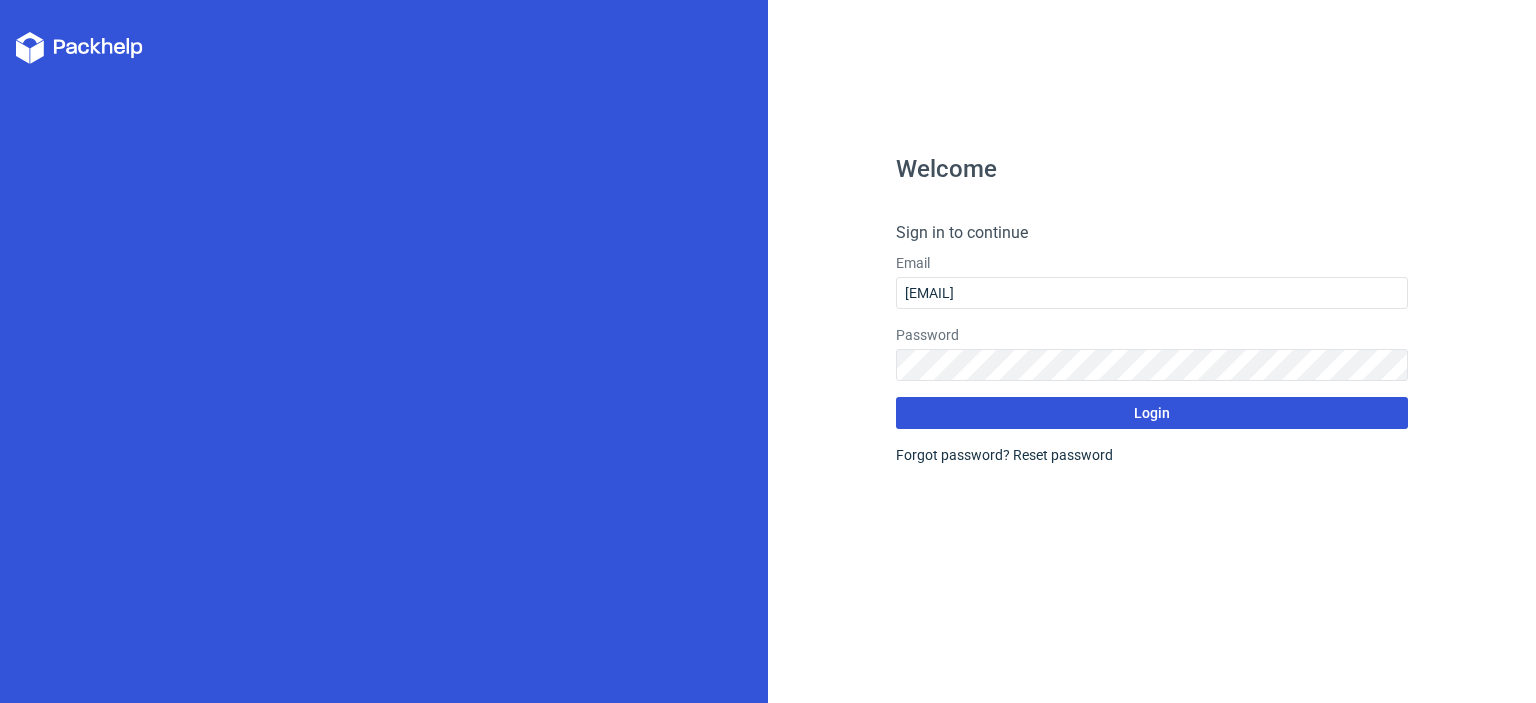 click on "Login" at bounding box center (1152, 413) 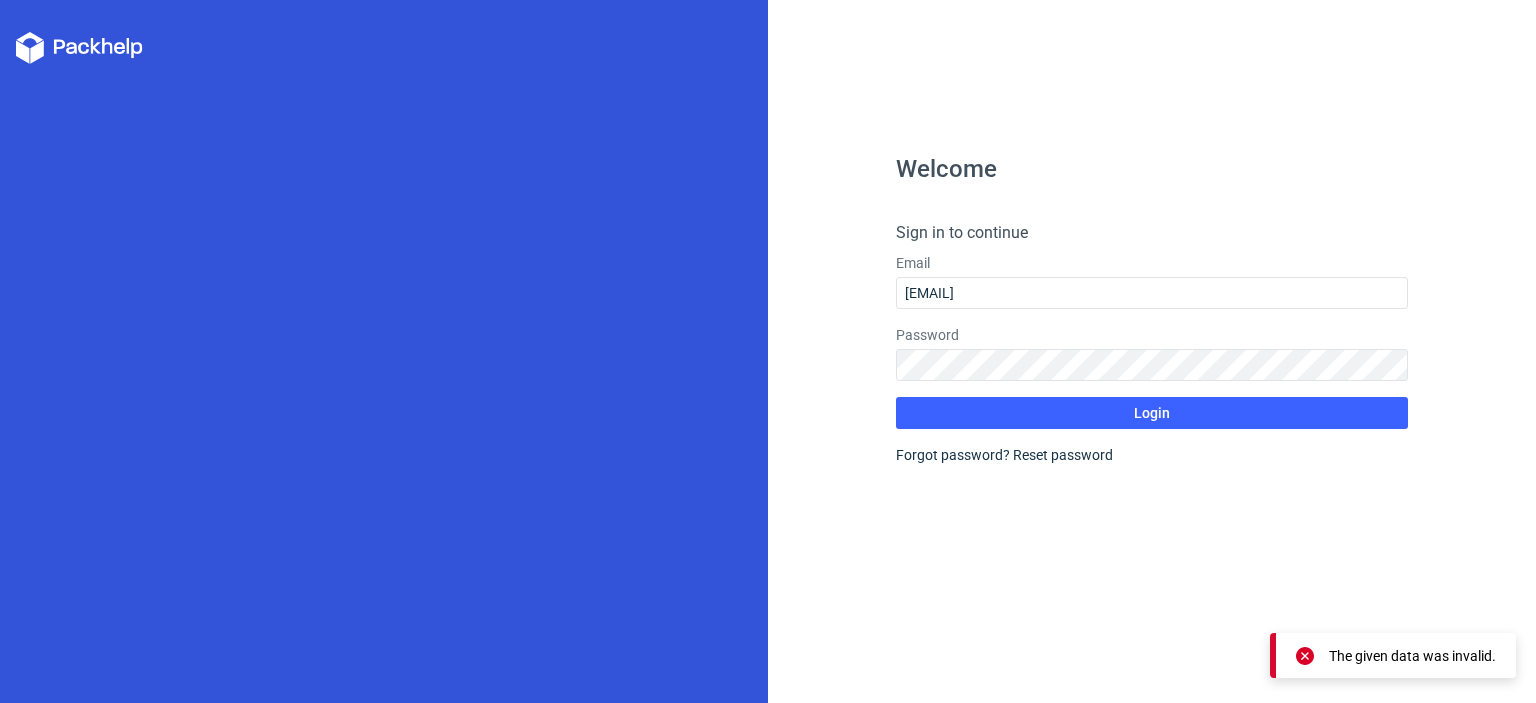 click on "The given data was invalid." at bounding box center (1393, 655) 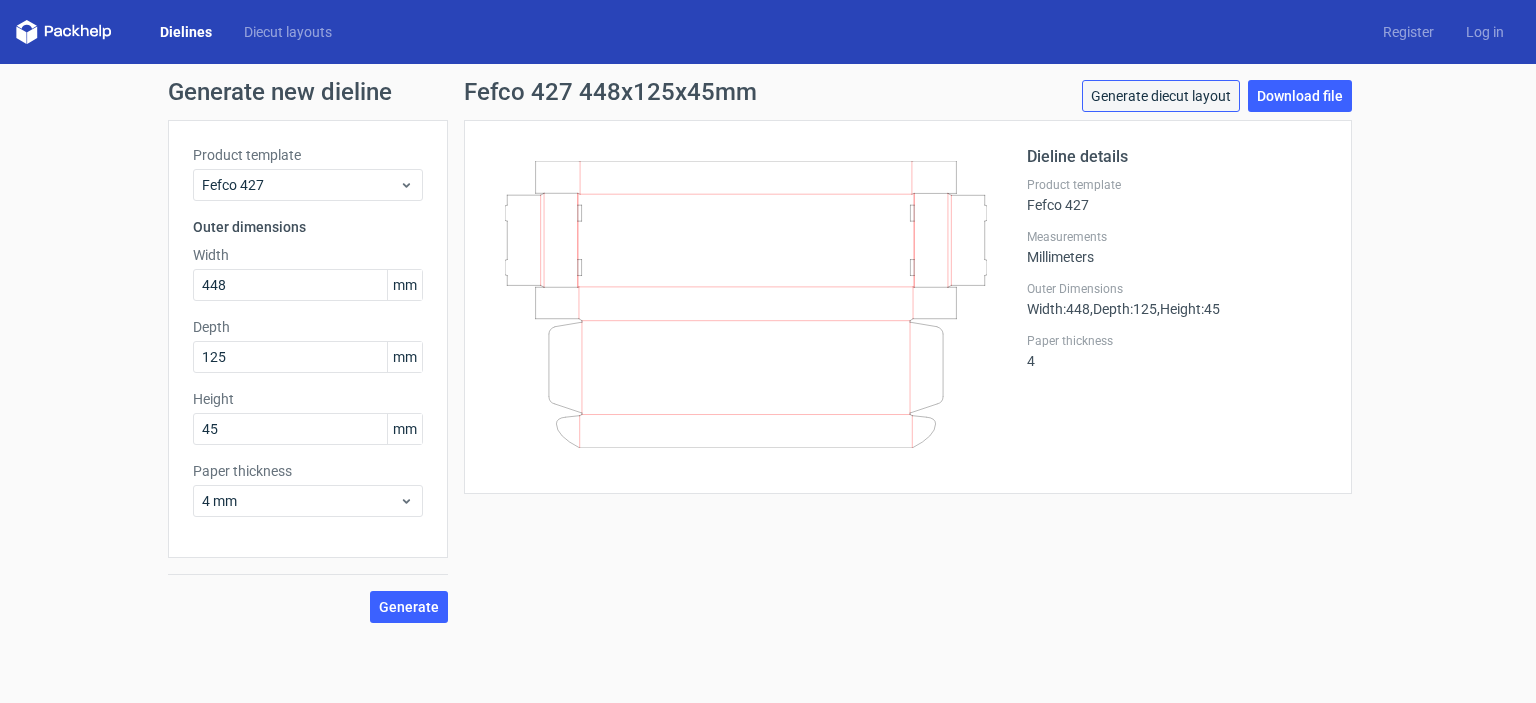 click on "Generate diecut layout" at bounding box center [1161, 96] 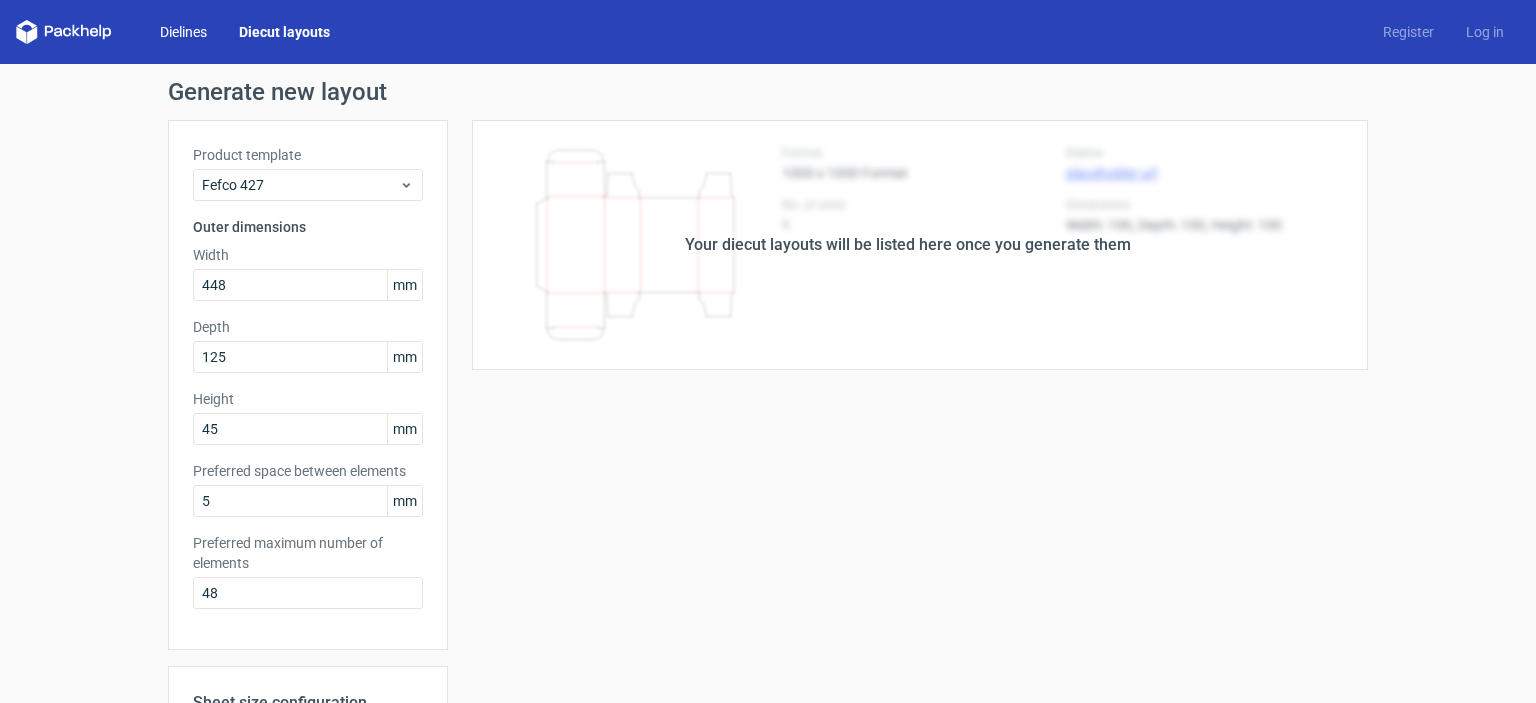 click on "Dielines" at bounding box center [183, 32] 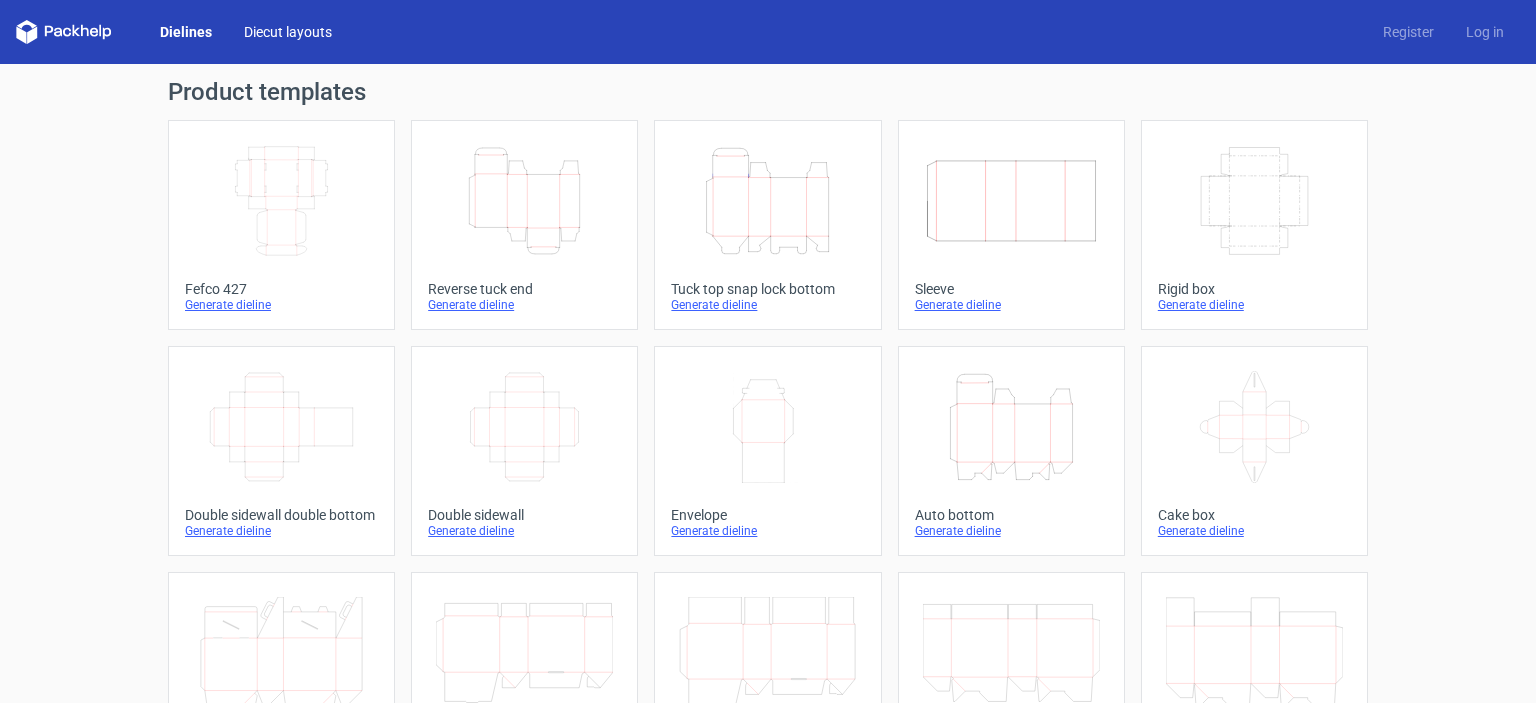 click on "Diecut layouts" at bounding box center [288, 32] 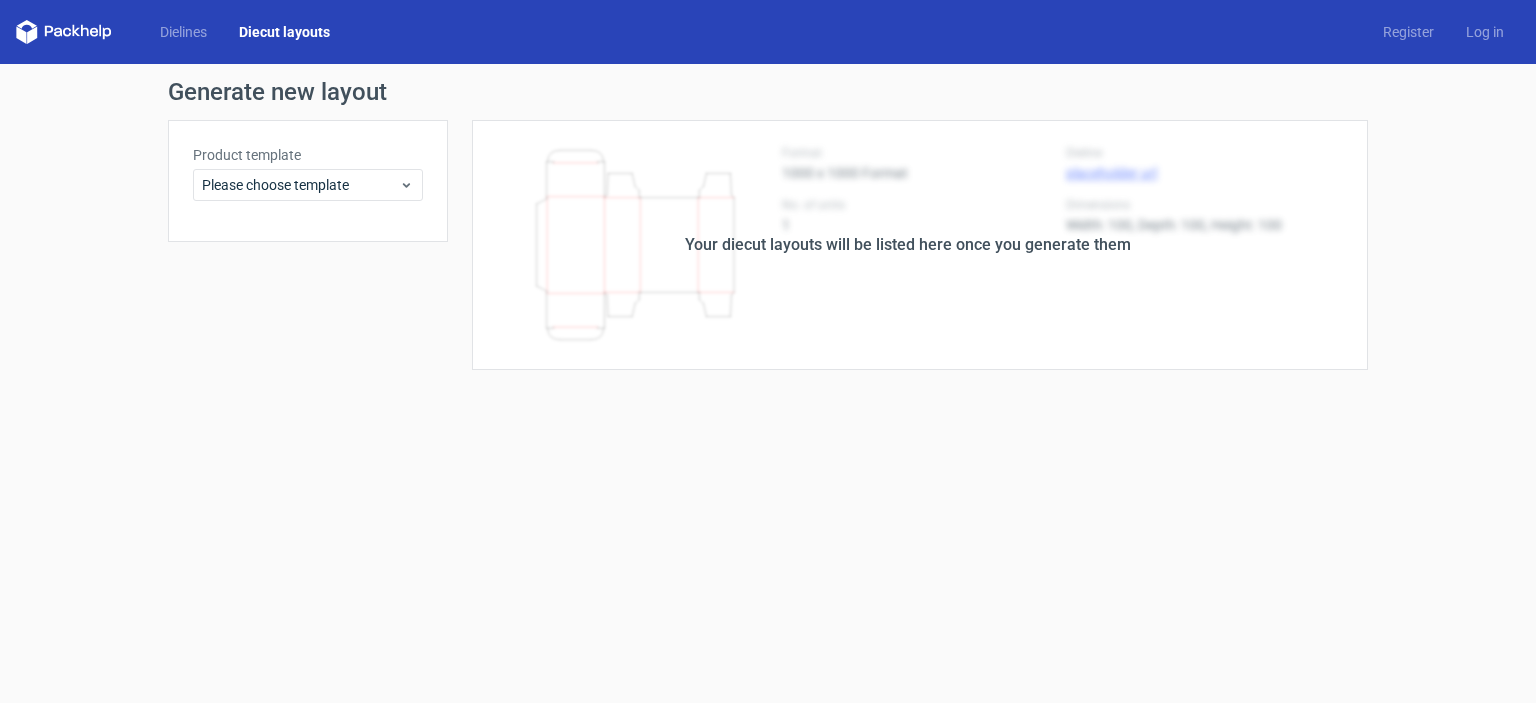 click on "Dielines Diecut layouts Register Log in" at bounding box center (768, 32) 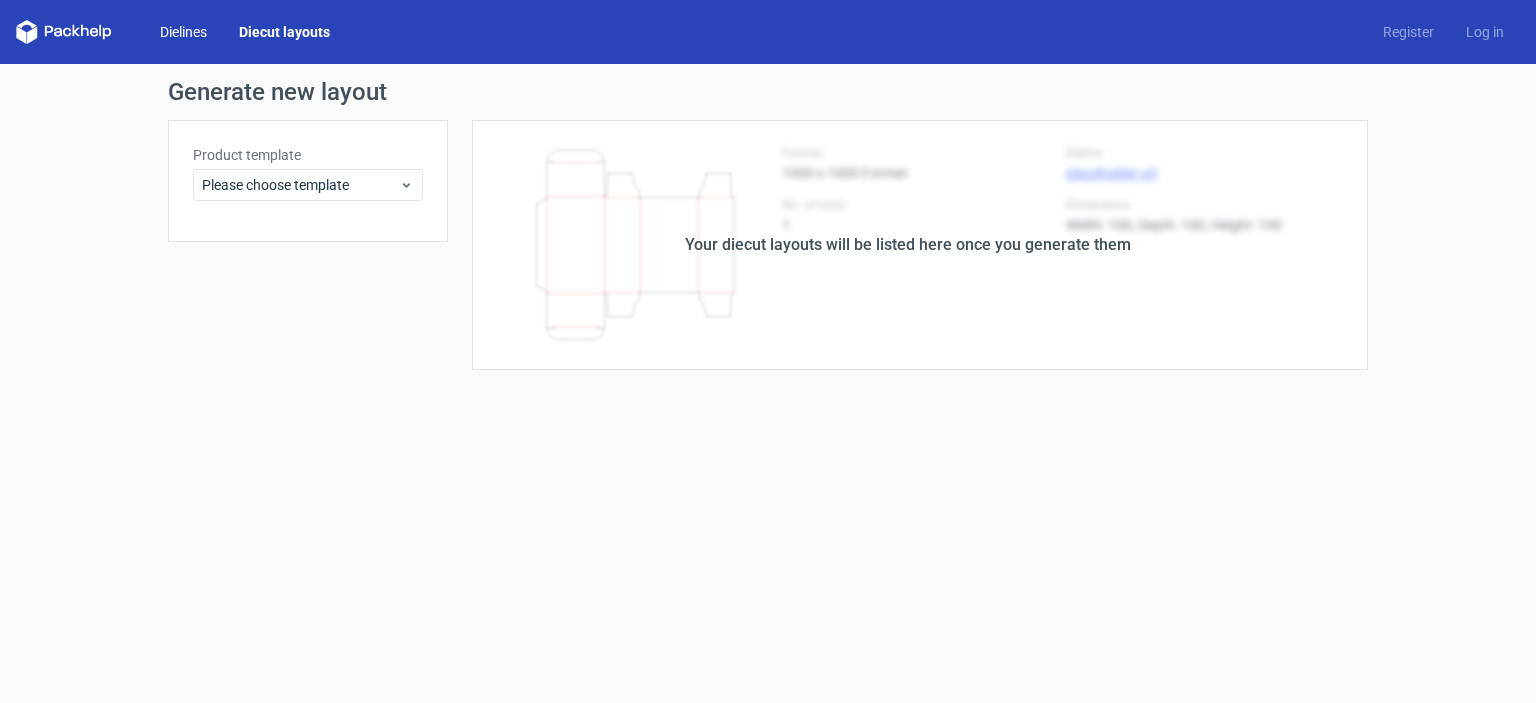 click on "Dielines" at bounding box center [183, 32] 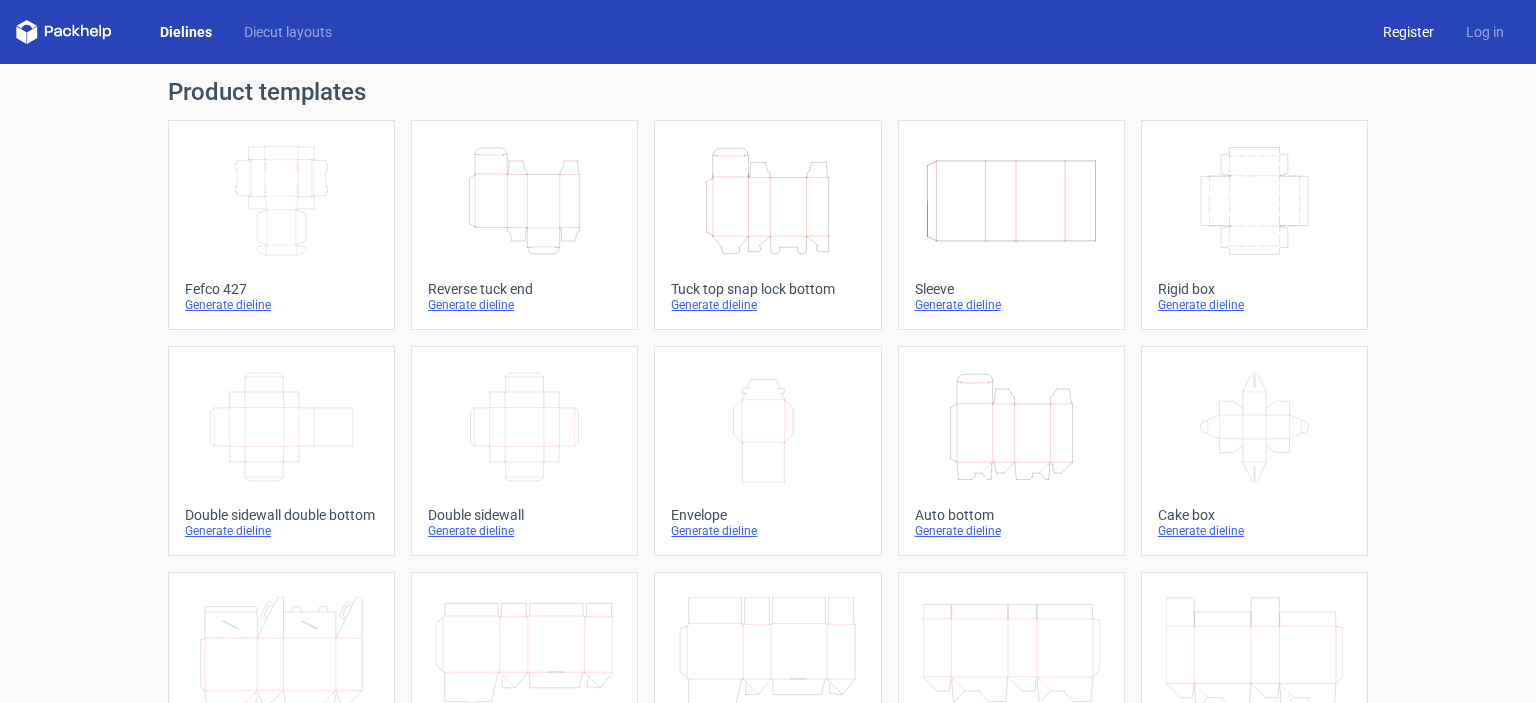 click on "Register" at bounding box center [1408, 32] 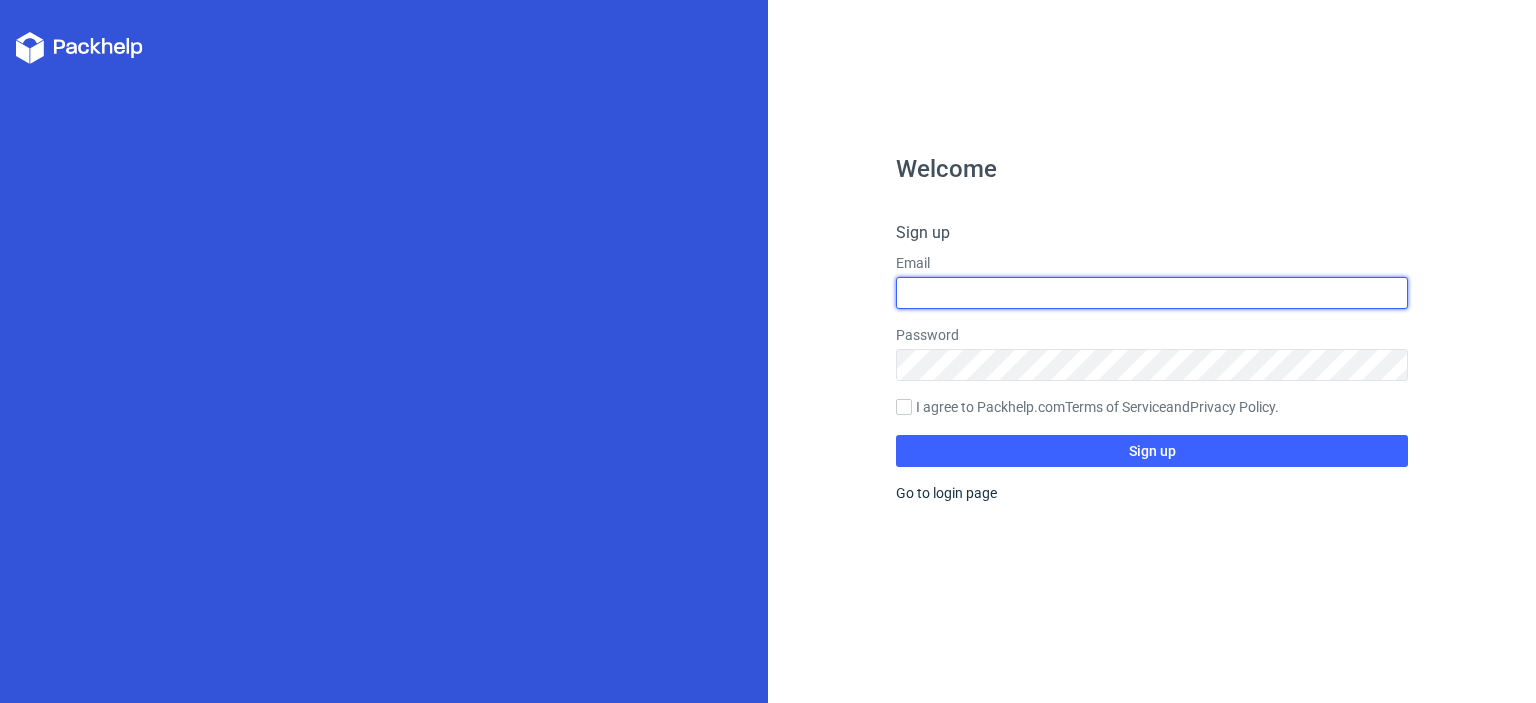click at bounding box center [1152, 293] 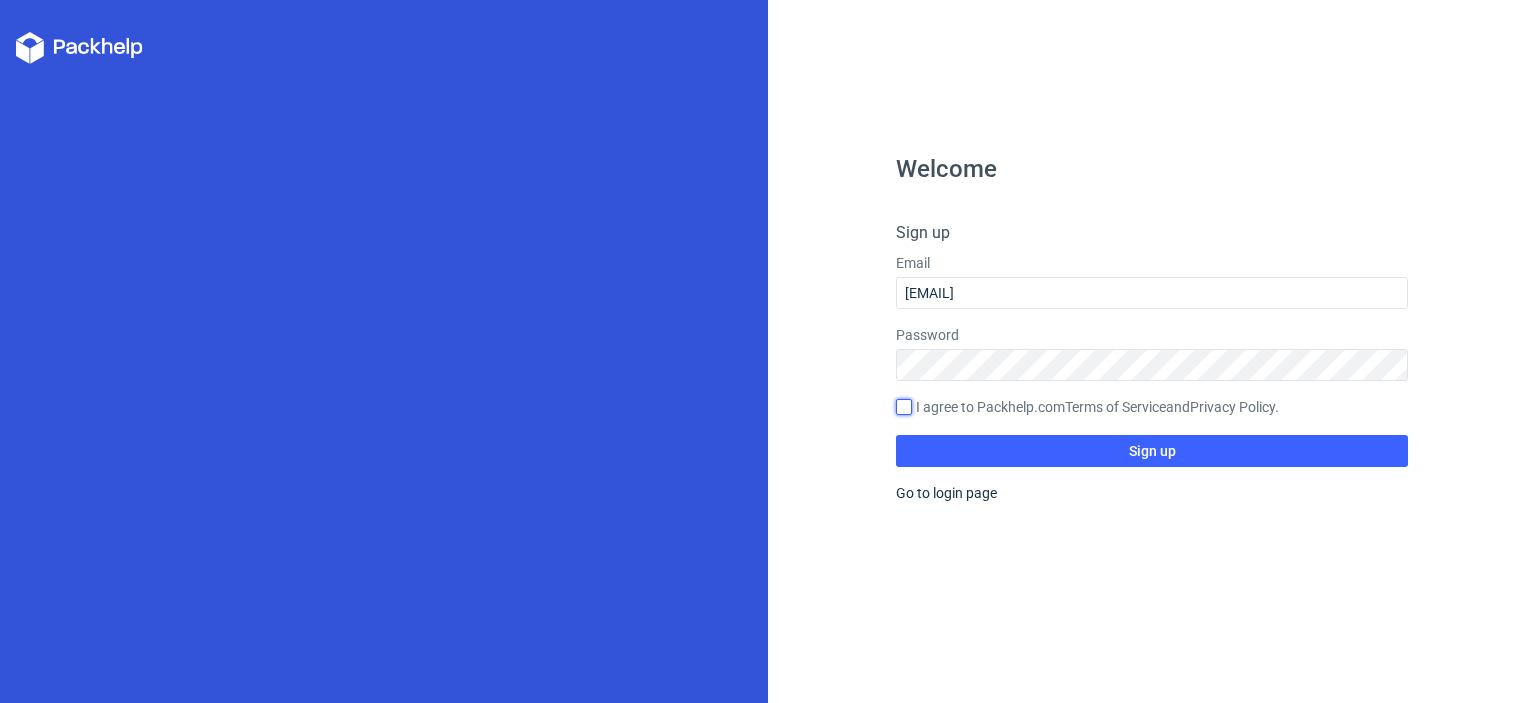 click on "I agree to Packhelp.com  Terms of Service  and  Privacy Policy ." at bounding box center (904, 407) 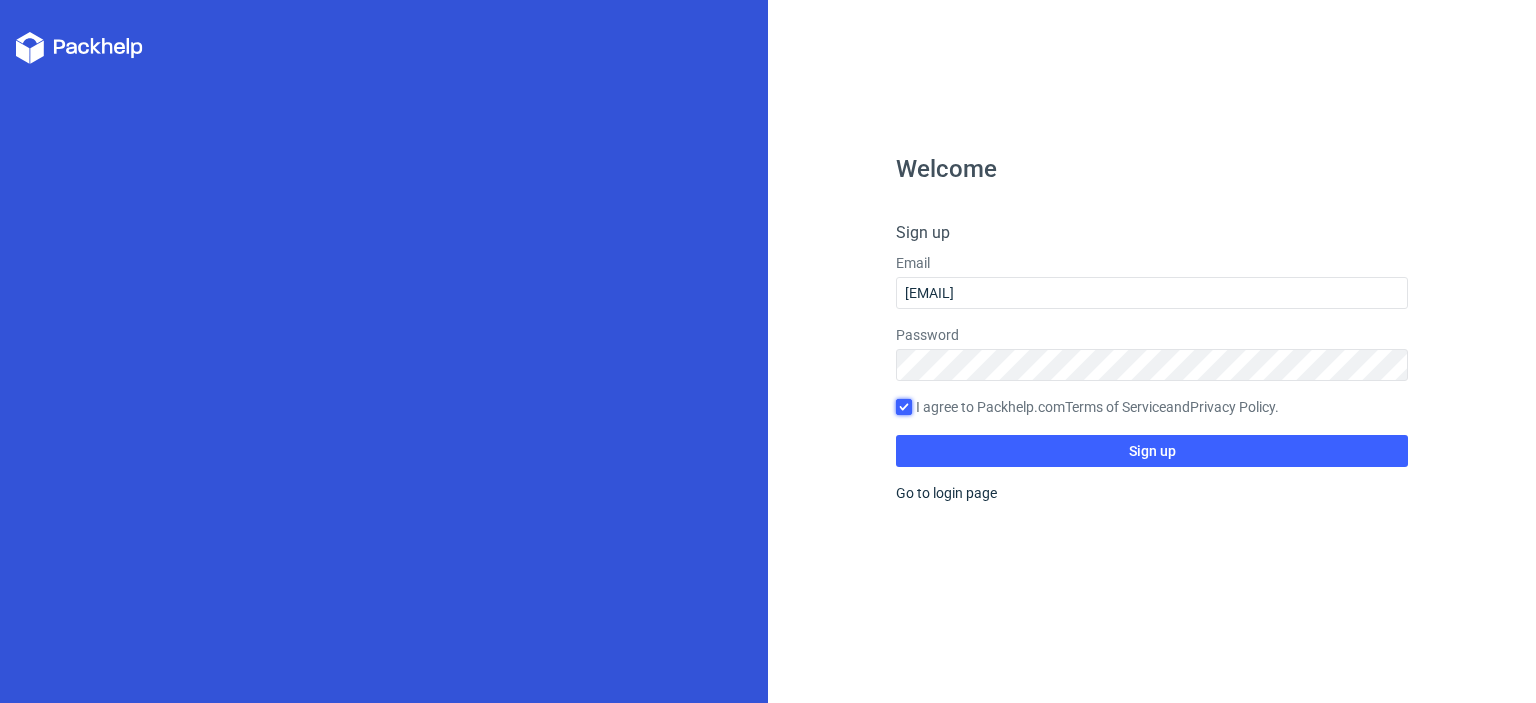 checkbox on "true" 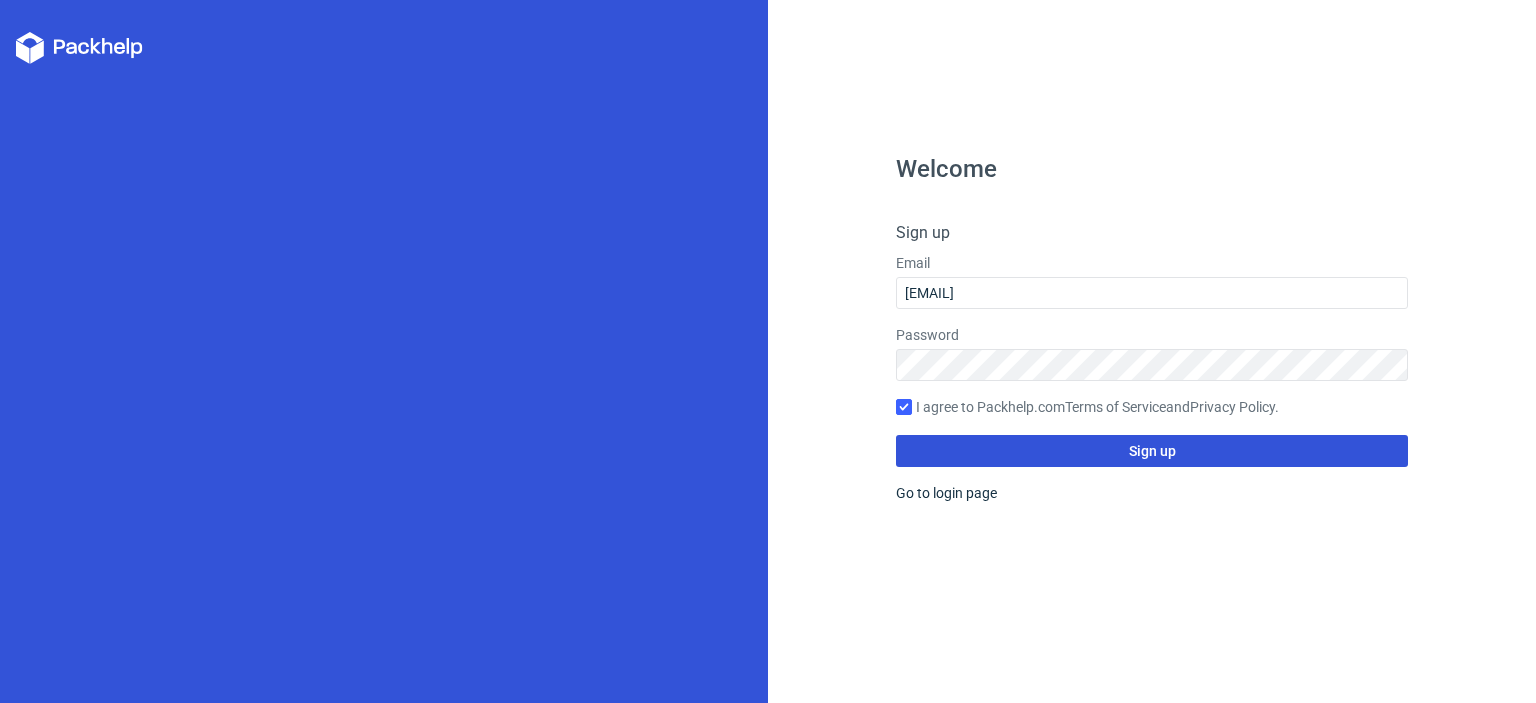 click on "Sign up" at bounding box center (1152, 451) 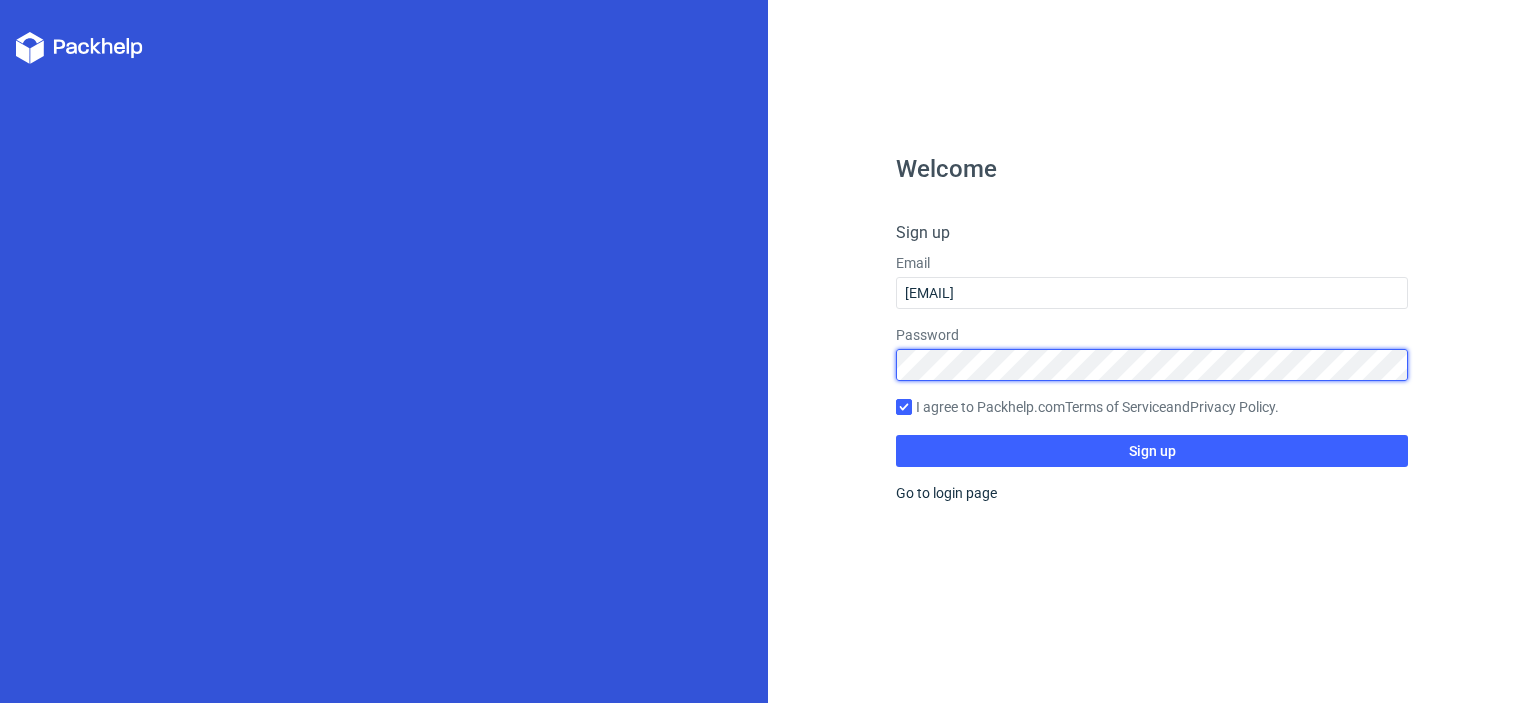 click on "Welcome Sign up Email [EMAIL] Password I agree to Packhelp.com Terms of Service and Privacy Policy . Sign up Go to login page" at bounding box center [768, 351] 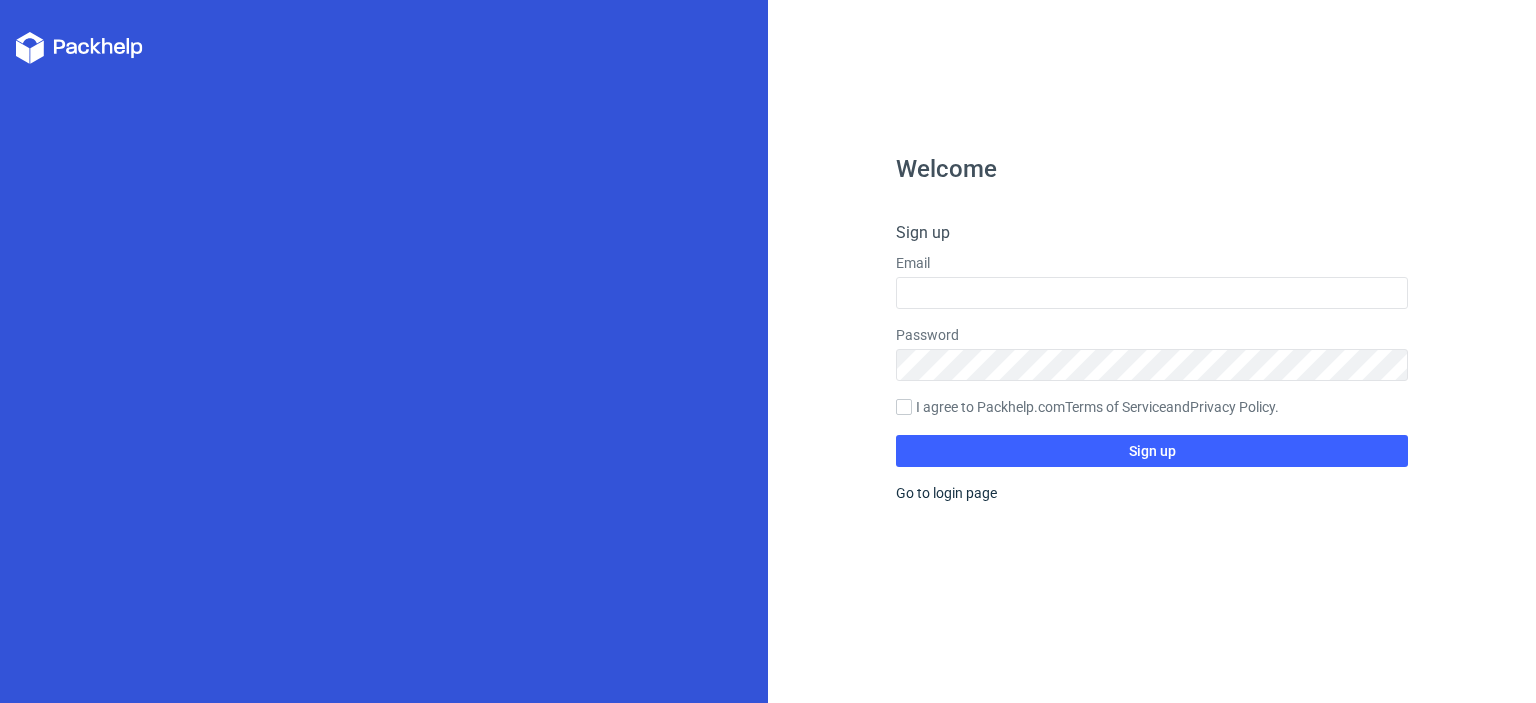 scroll, scrollTop: 0, scrollLeft: 0, axis: both 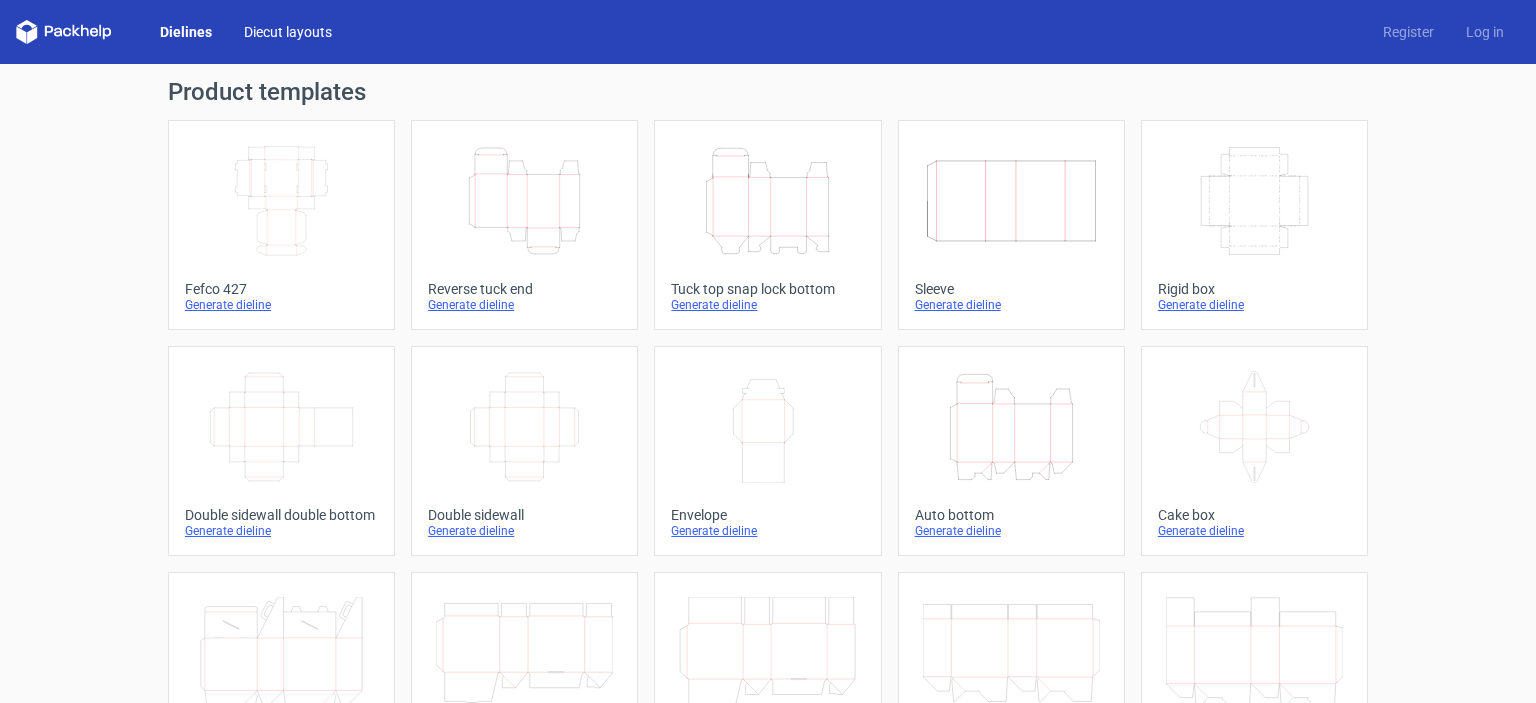 click on "Diecut layouts" at bounding box center [288, 32] 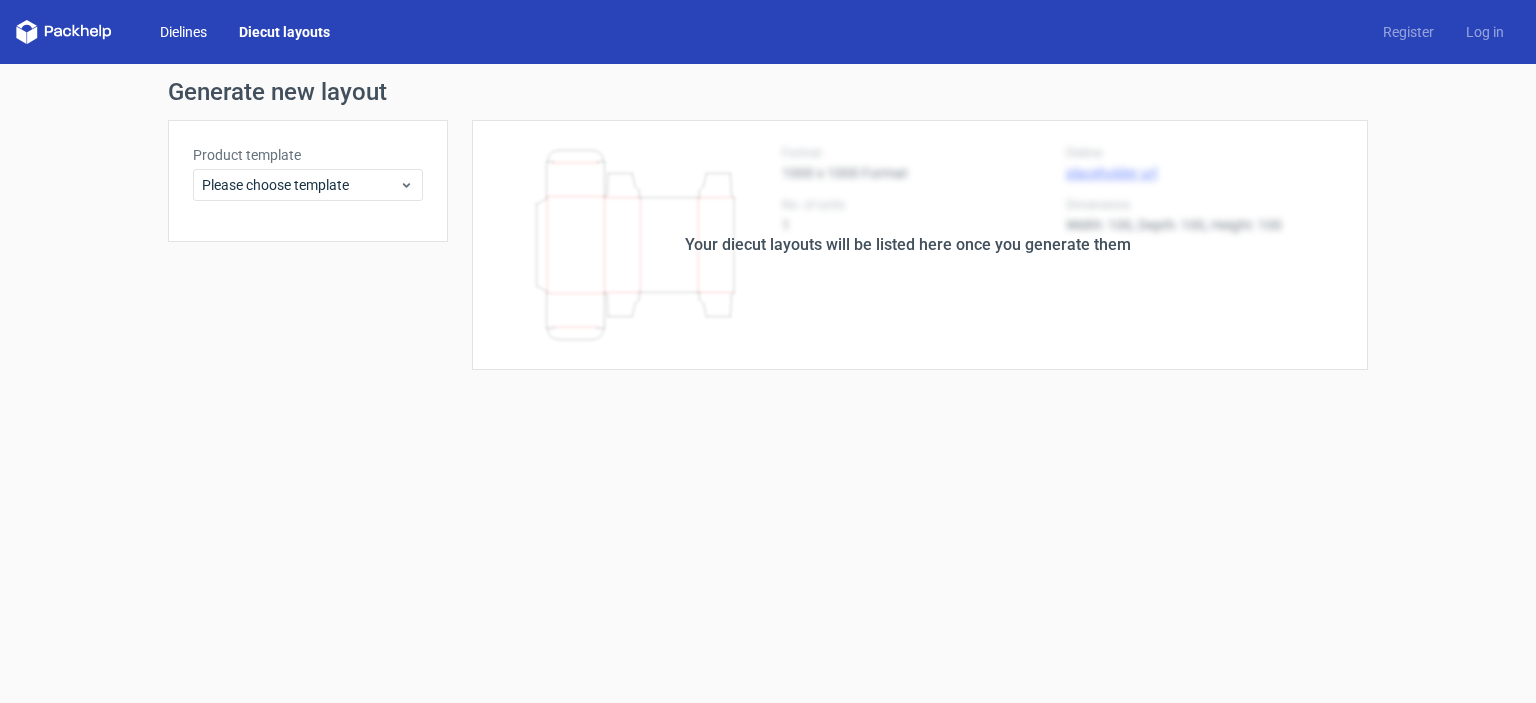 click on "Dielines" at bounding box center (183, 32) 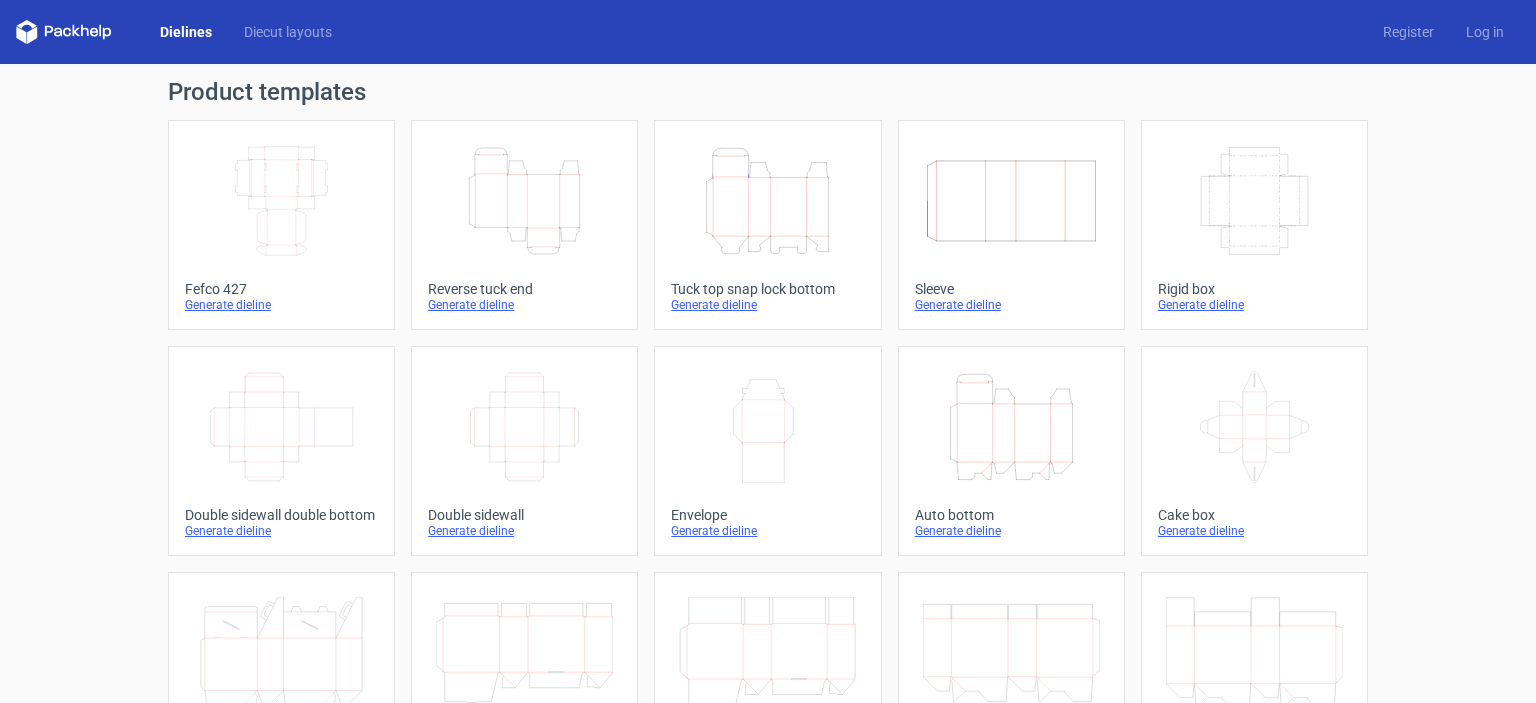 click on "Width
Depth
Height" 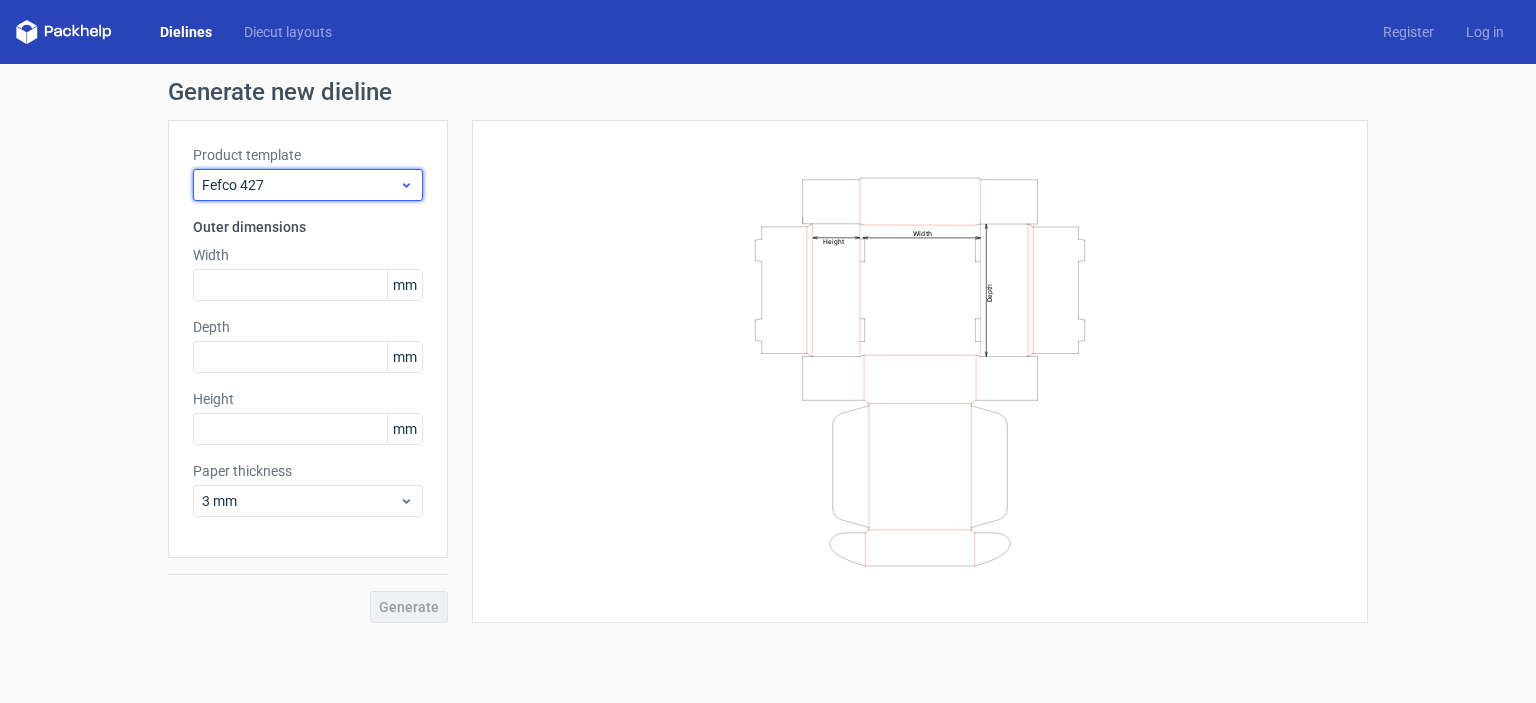 click on "Fefco 427" at bounding box center [300, 185] 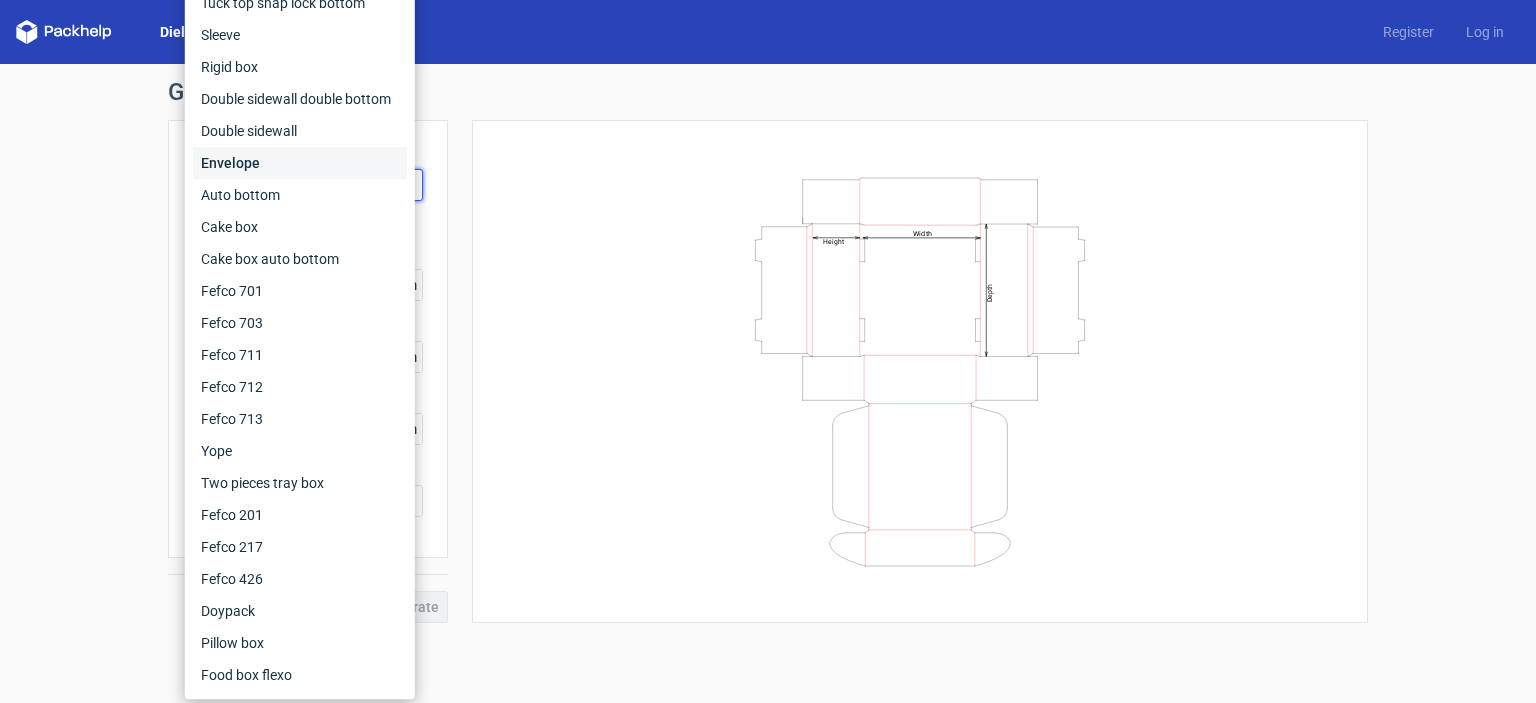 click on "Envelope" at bounding box center (300, 163) 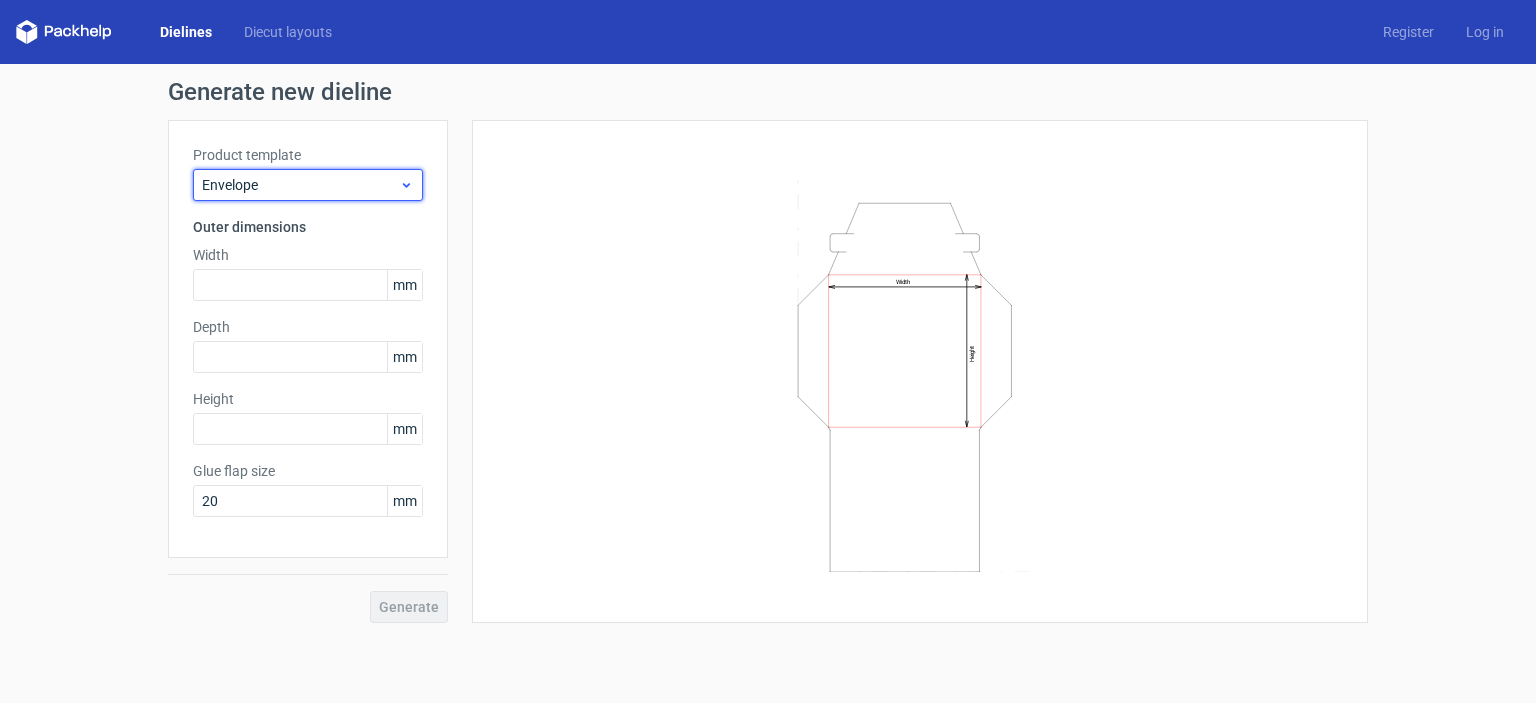 click on "Envelope" at bounding box center [300, 185] 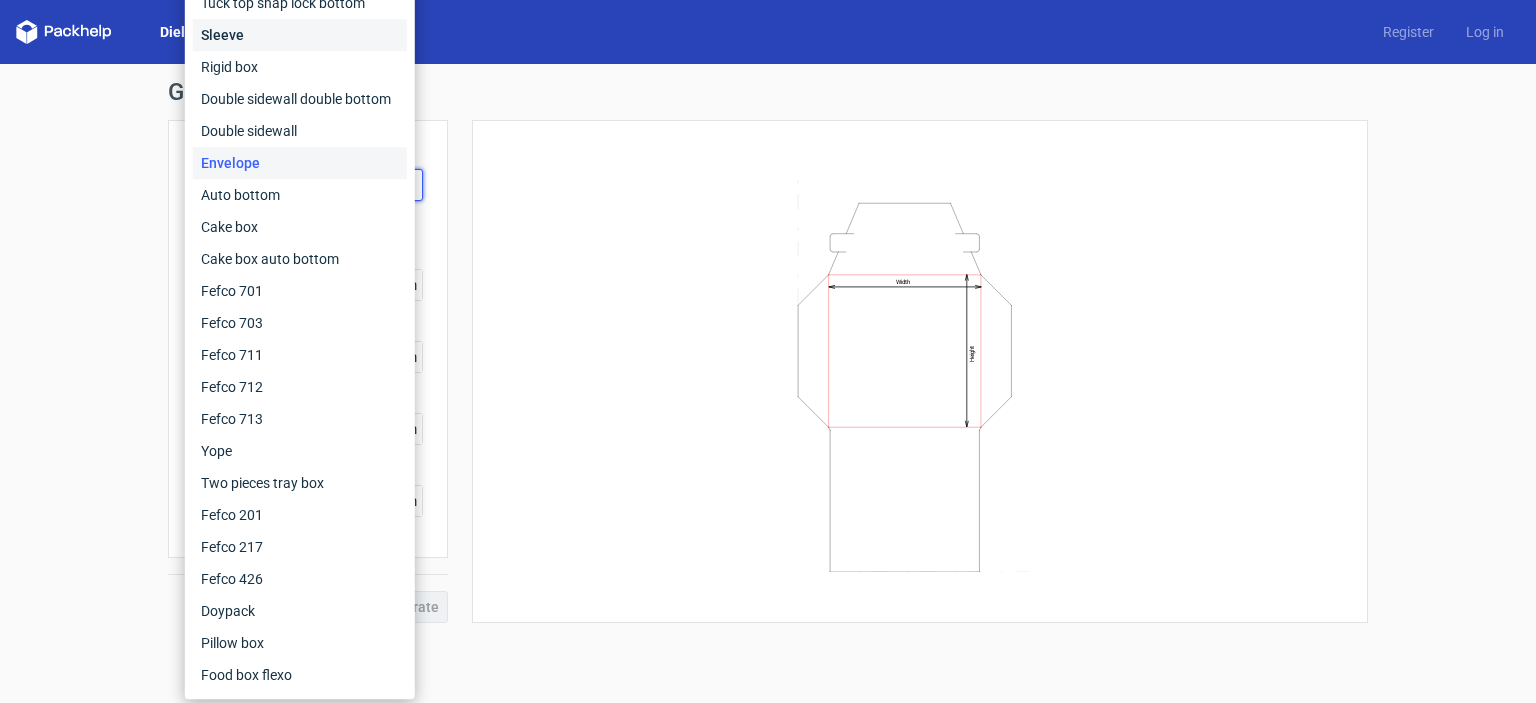 click on "Sleeve" at bounding box center [300, 35] 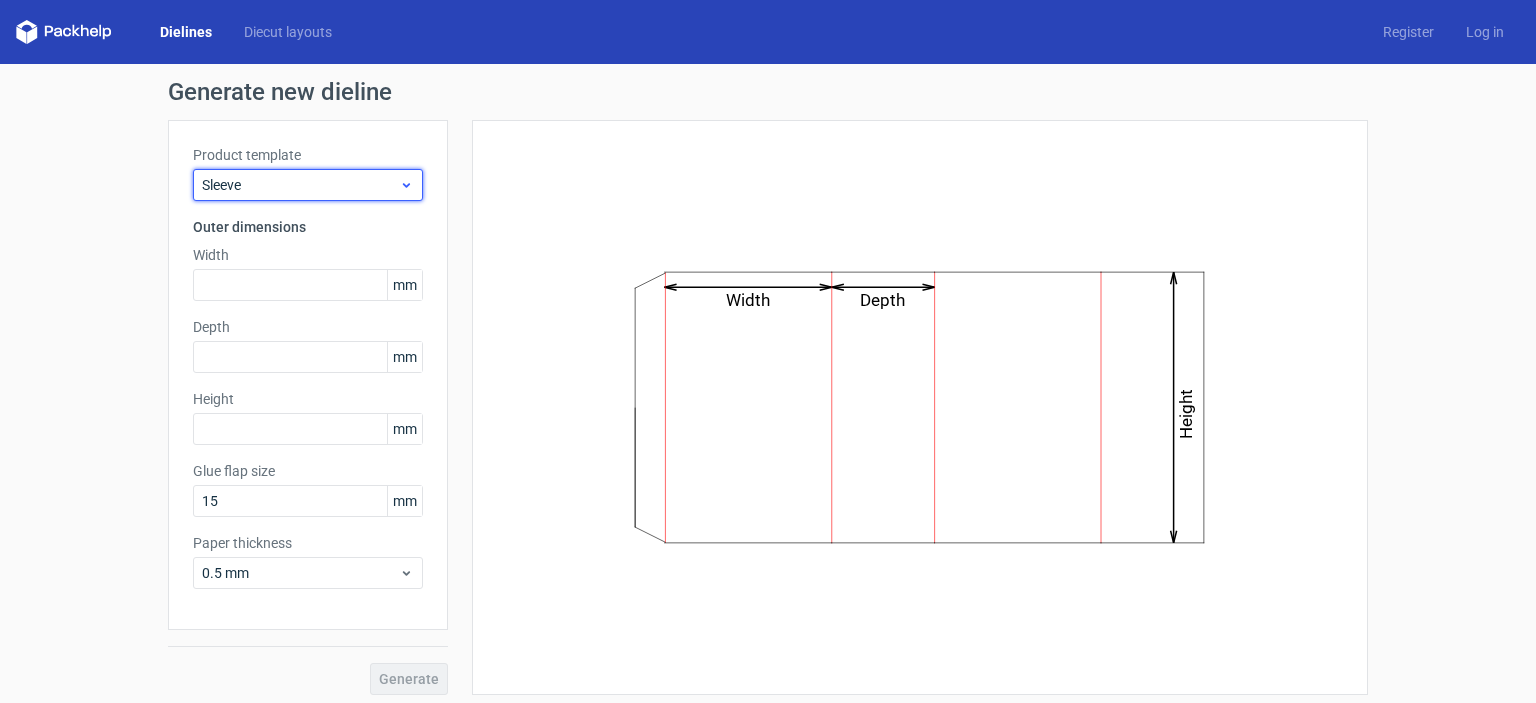 click on "Sleeve" at bounding box center (300, 185) 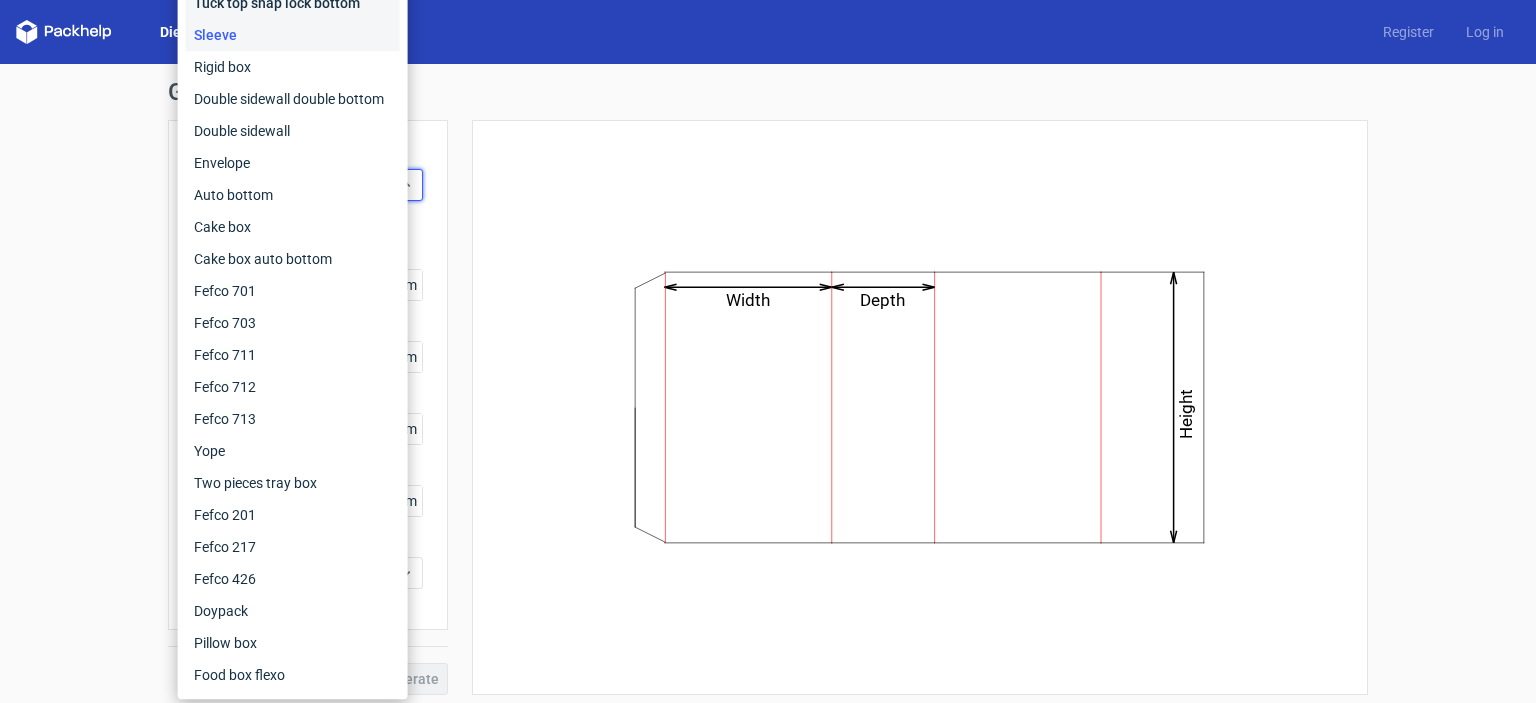 click on "Tuck top snap lock bottom" at bounding box center (293, 3) 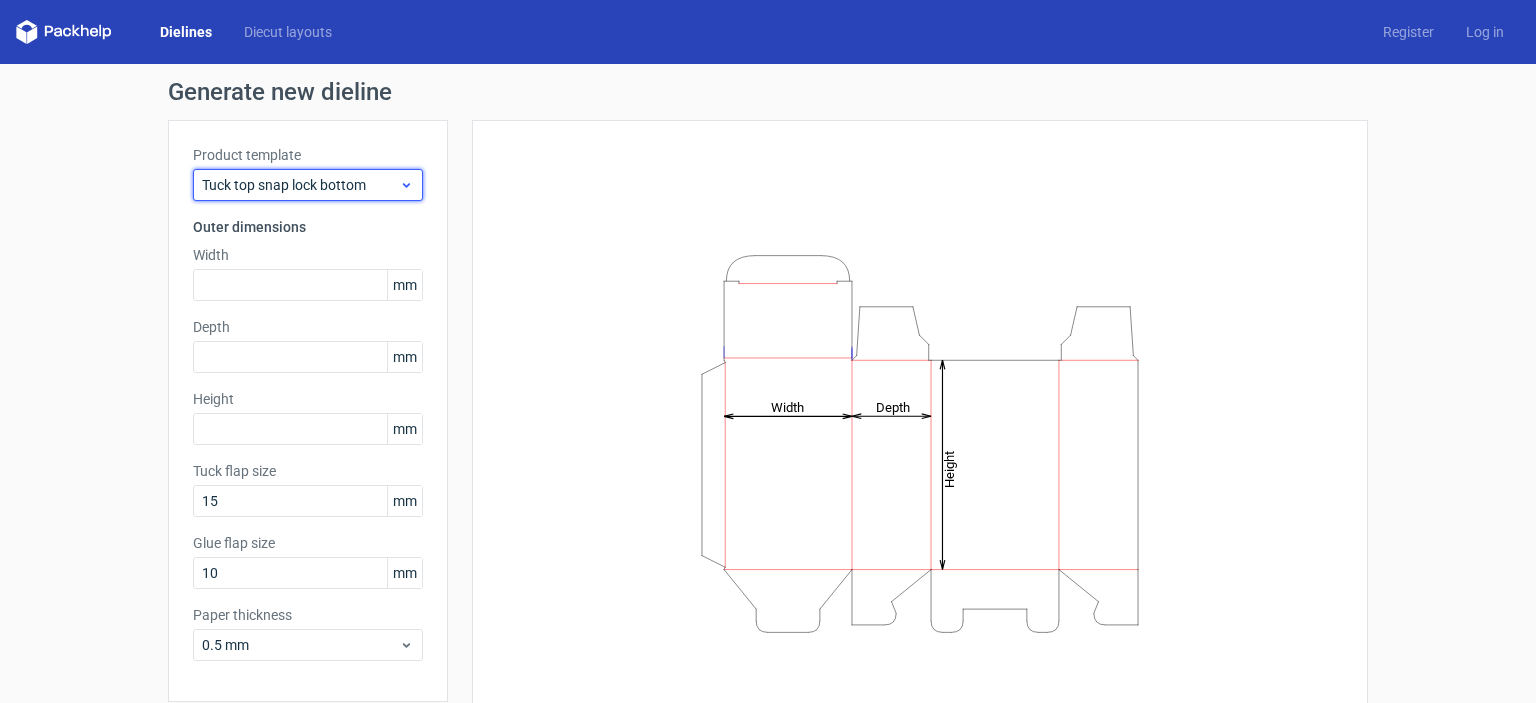 click on "Tuck top snap lock bottom" at bounding box center [308, 185] 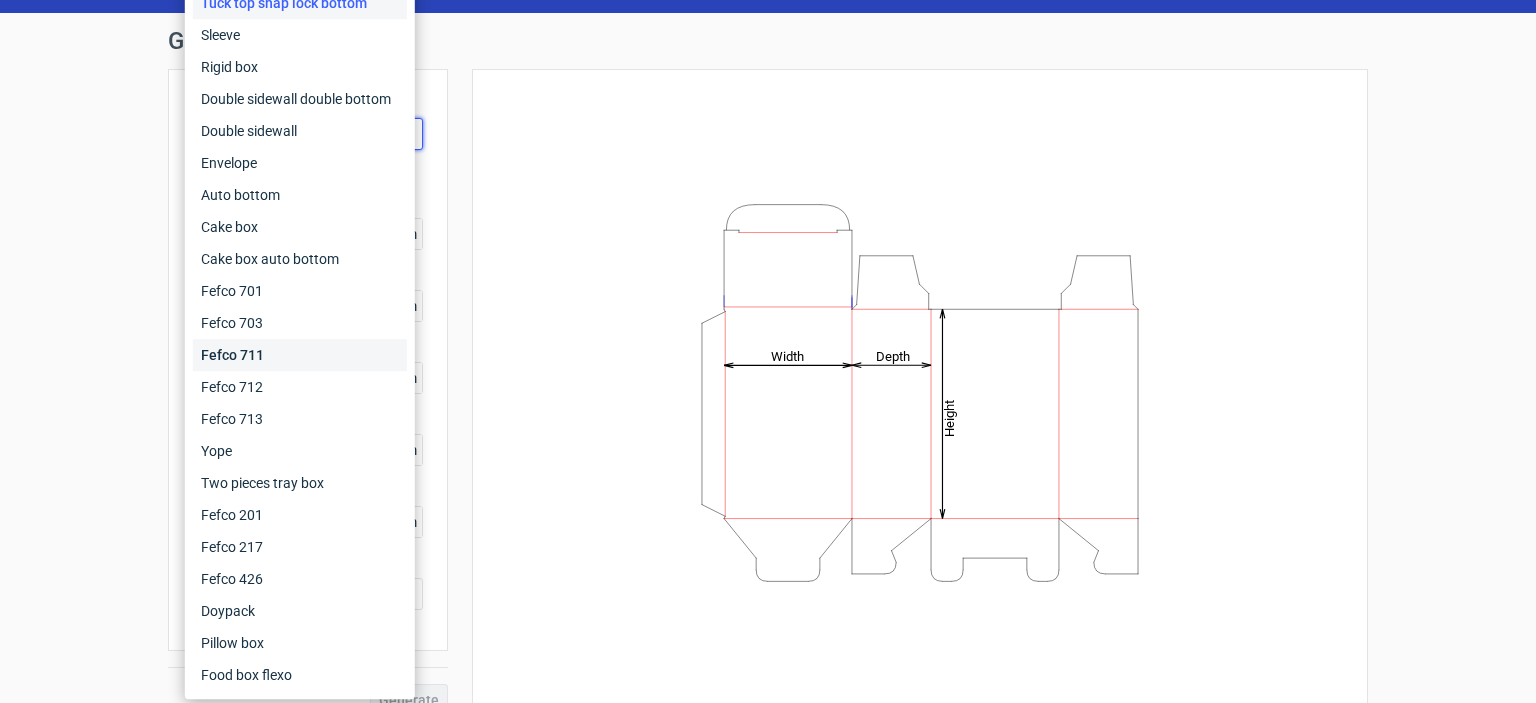 scroll, scrollTop: 79, scrollLeft: 0, axis: vertical 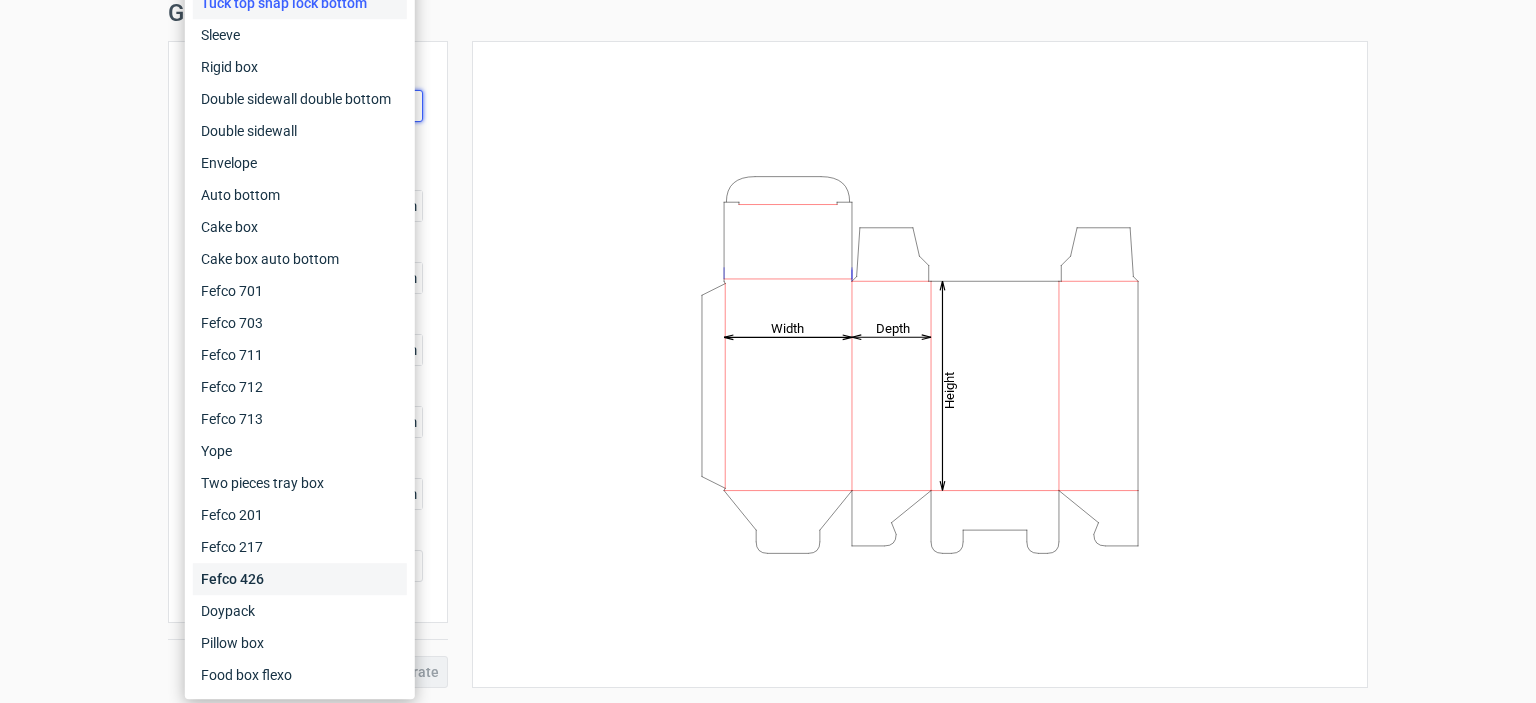 click on "Fefco 426" at bounding box center (300, 579) 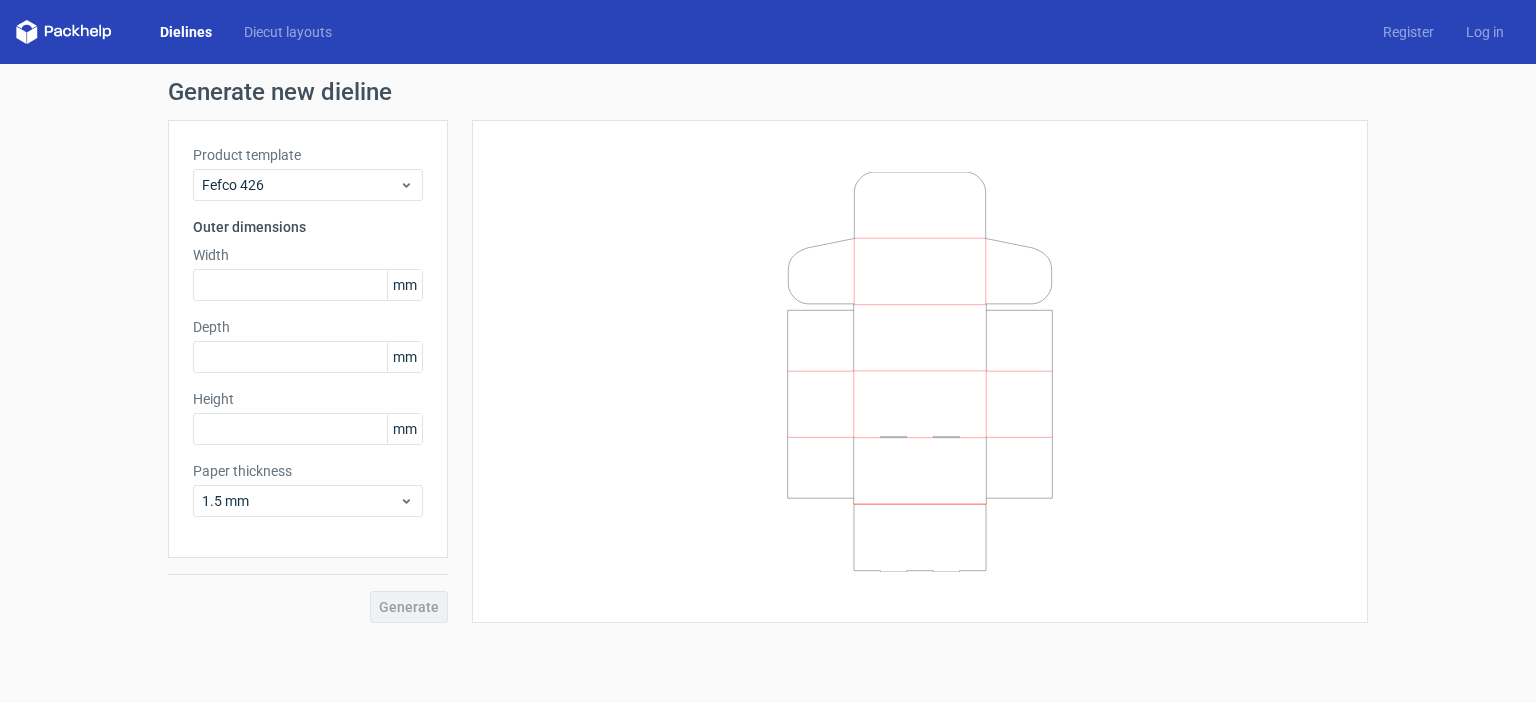 scroll, scrollTop: 0, scrollLeft: 0, axis: both 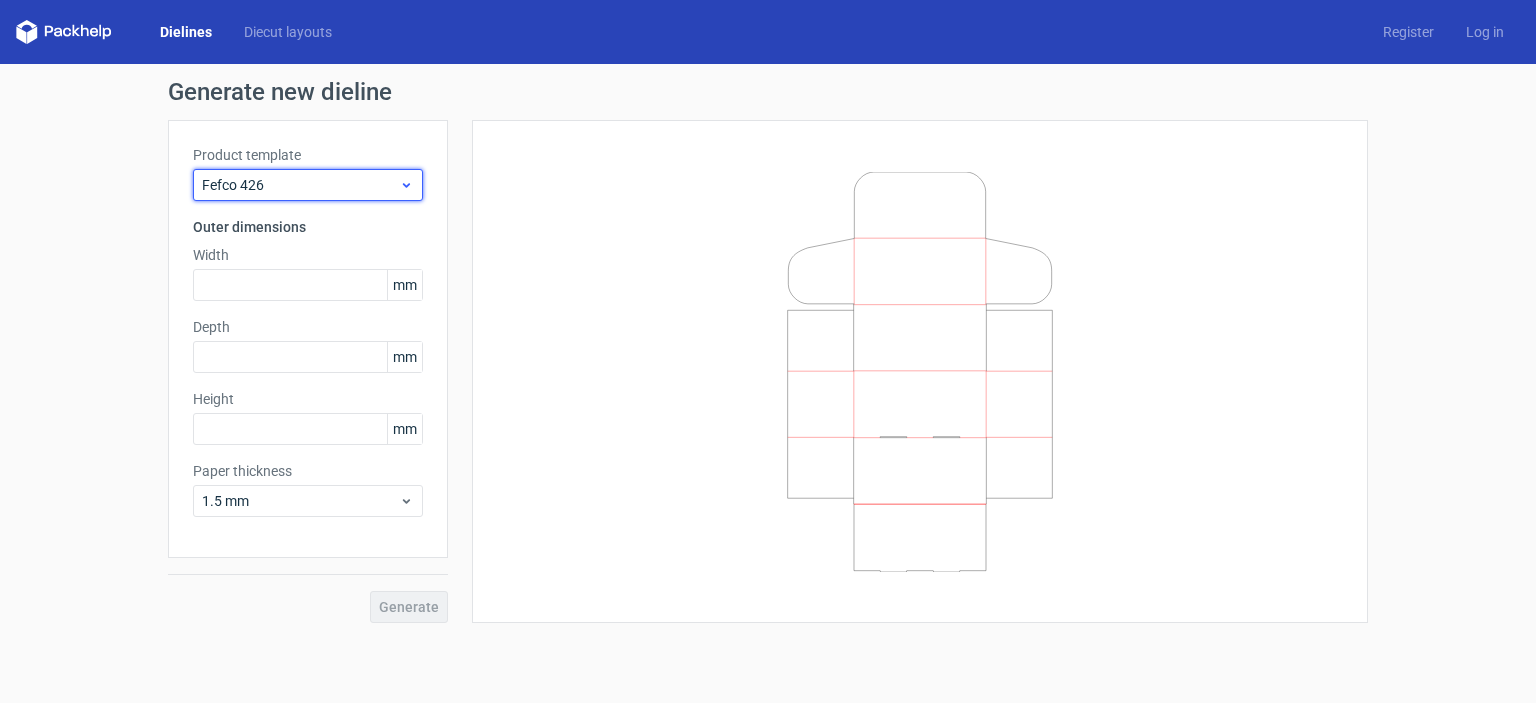 click on "Fefco 426" at bounding box center [300, 185] 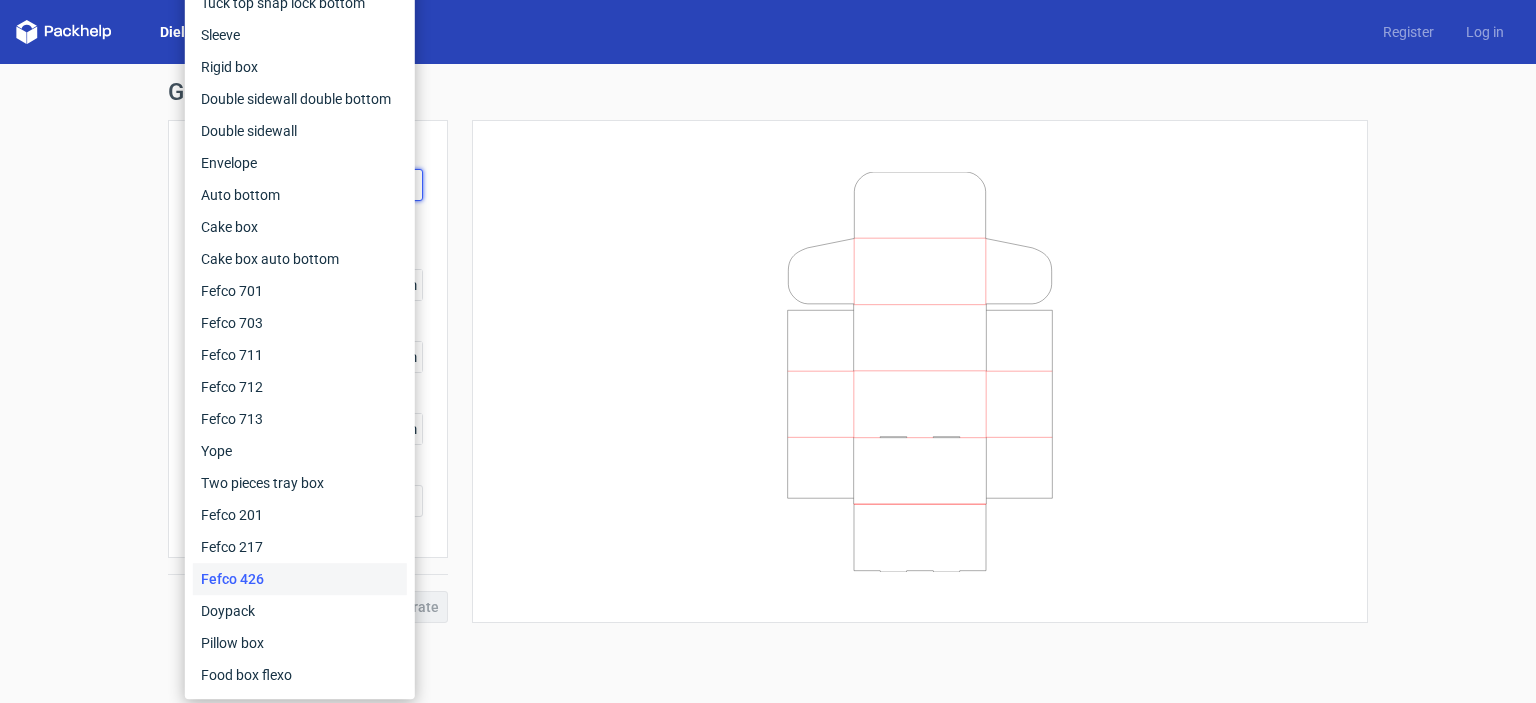 click on "Generate new dieline Product template Fefco 426 Outer dimensions Width mm Depth mm Height mm Paper thickness 1.5 mm Generate" at bounding box center [768, 351] 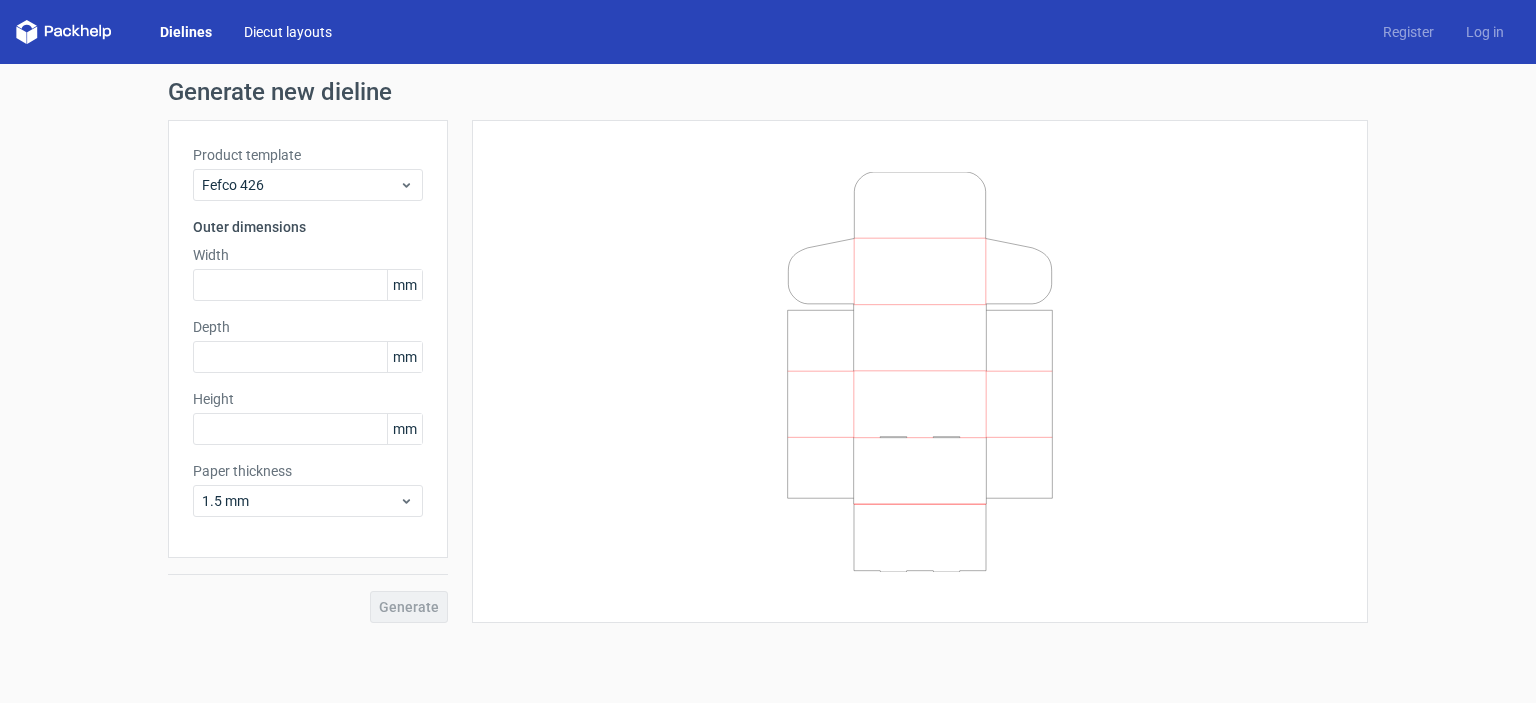 click on "Diecut layouts" at bounding box center [288, 32] 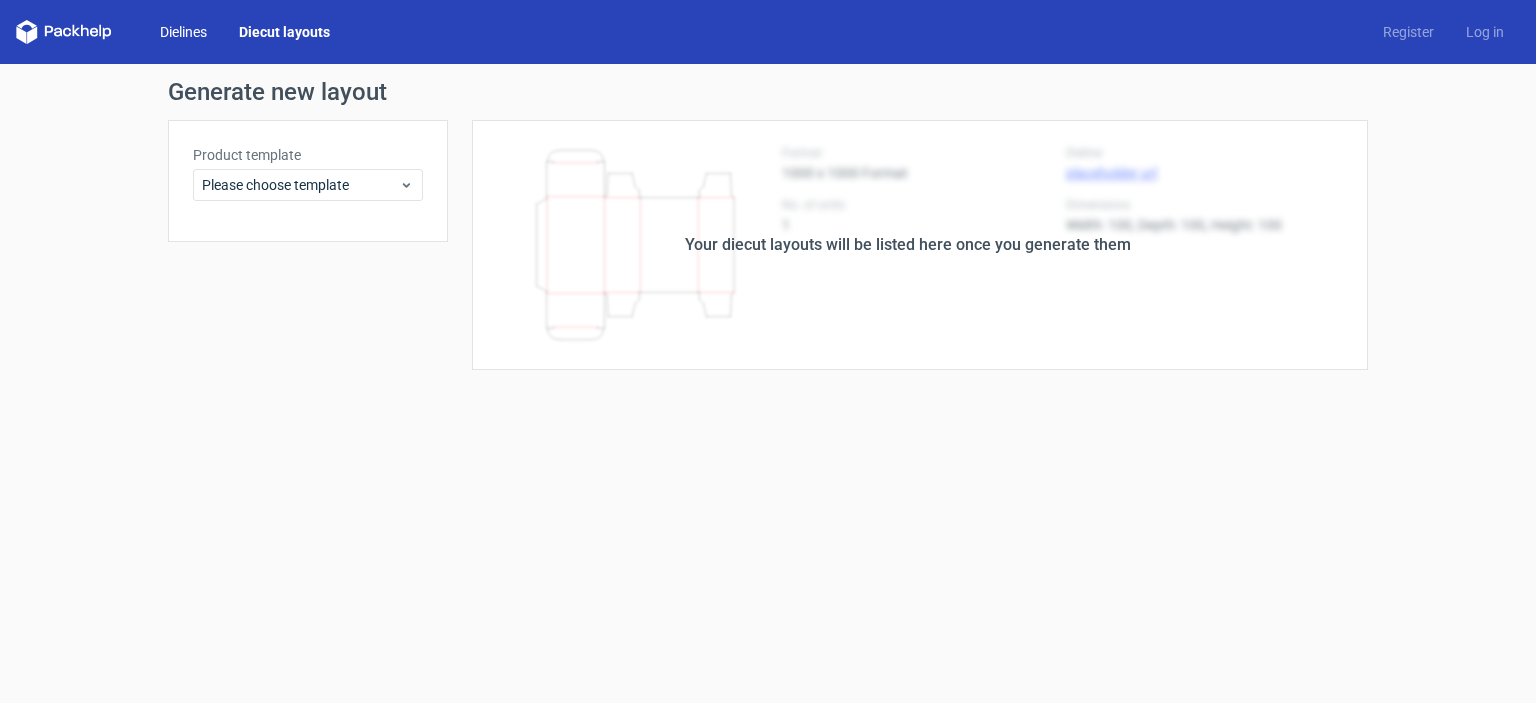 click on "Dielines" at bounding box center [183, 32] 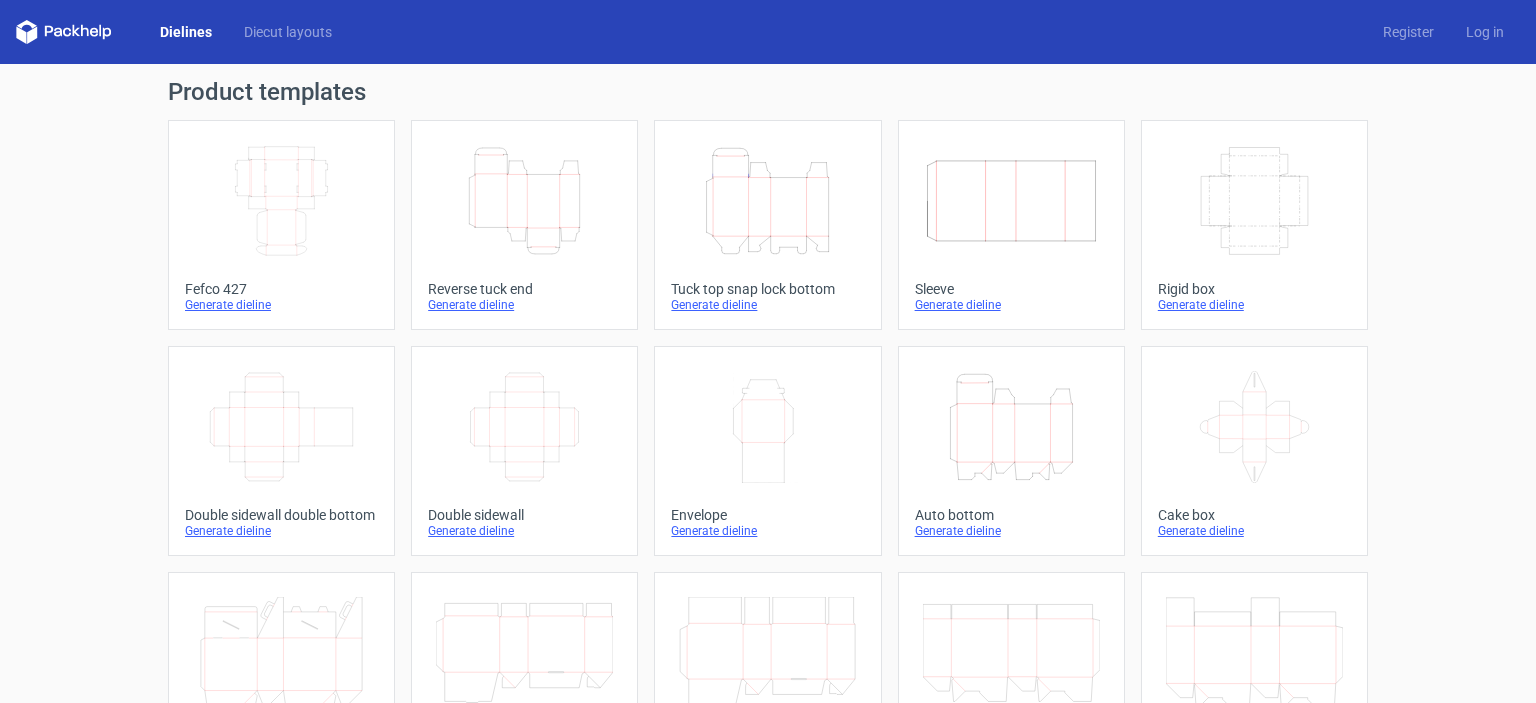 click on "Generate dieline" at bounding box center [281, 305] 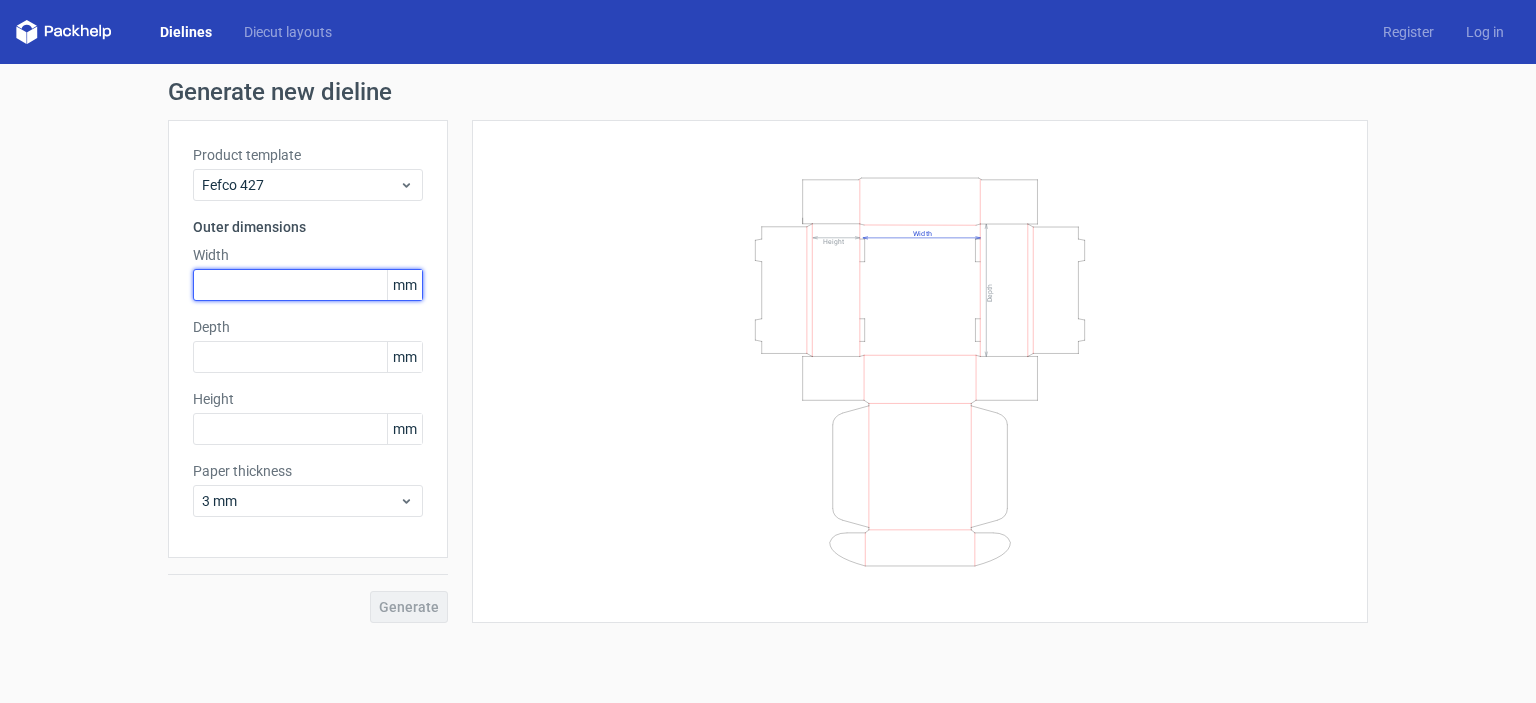 click at bounding box center (308, 285) 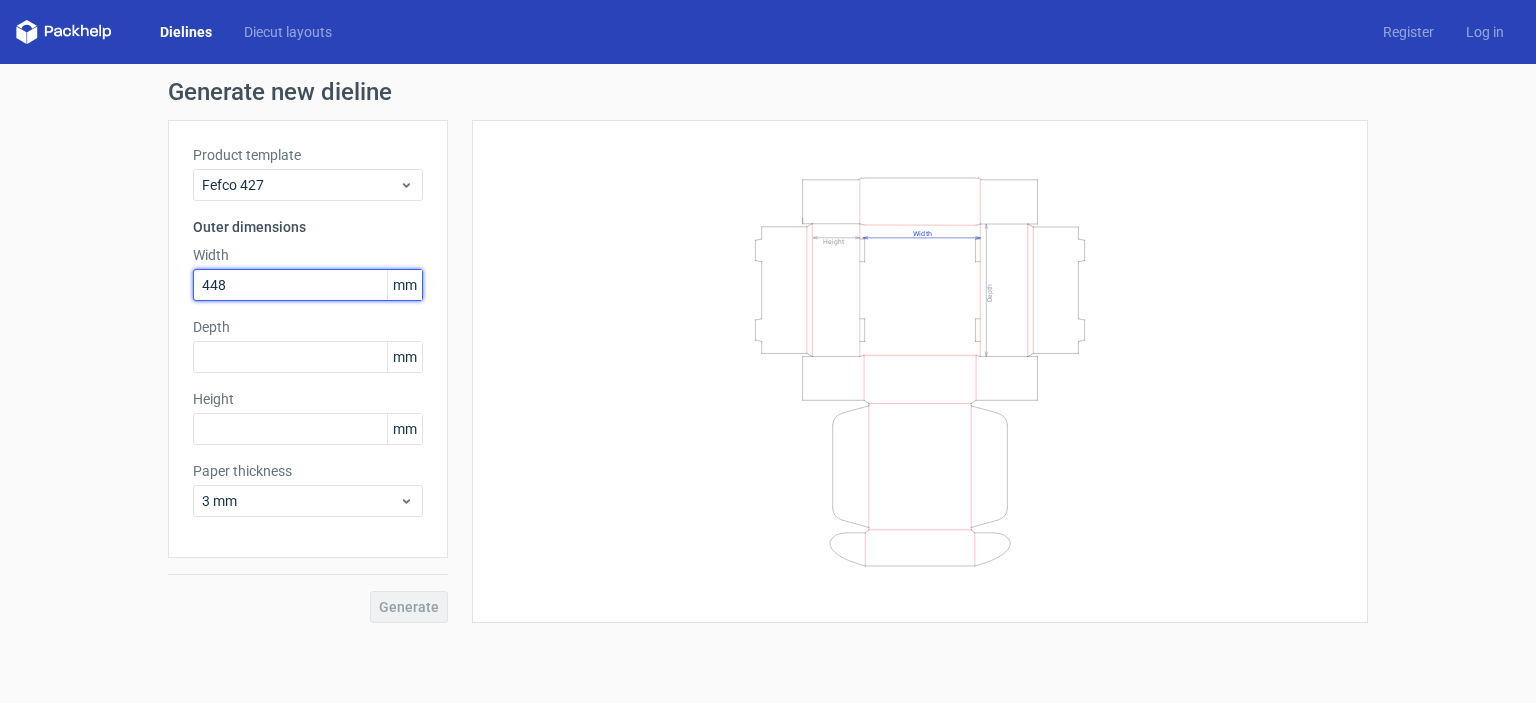type on "448" 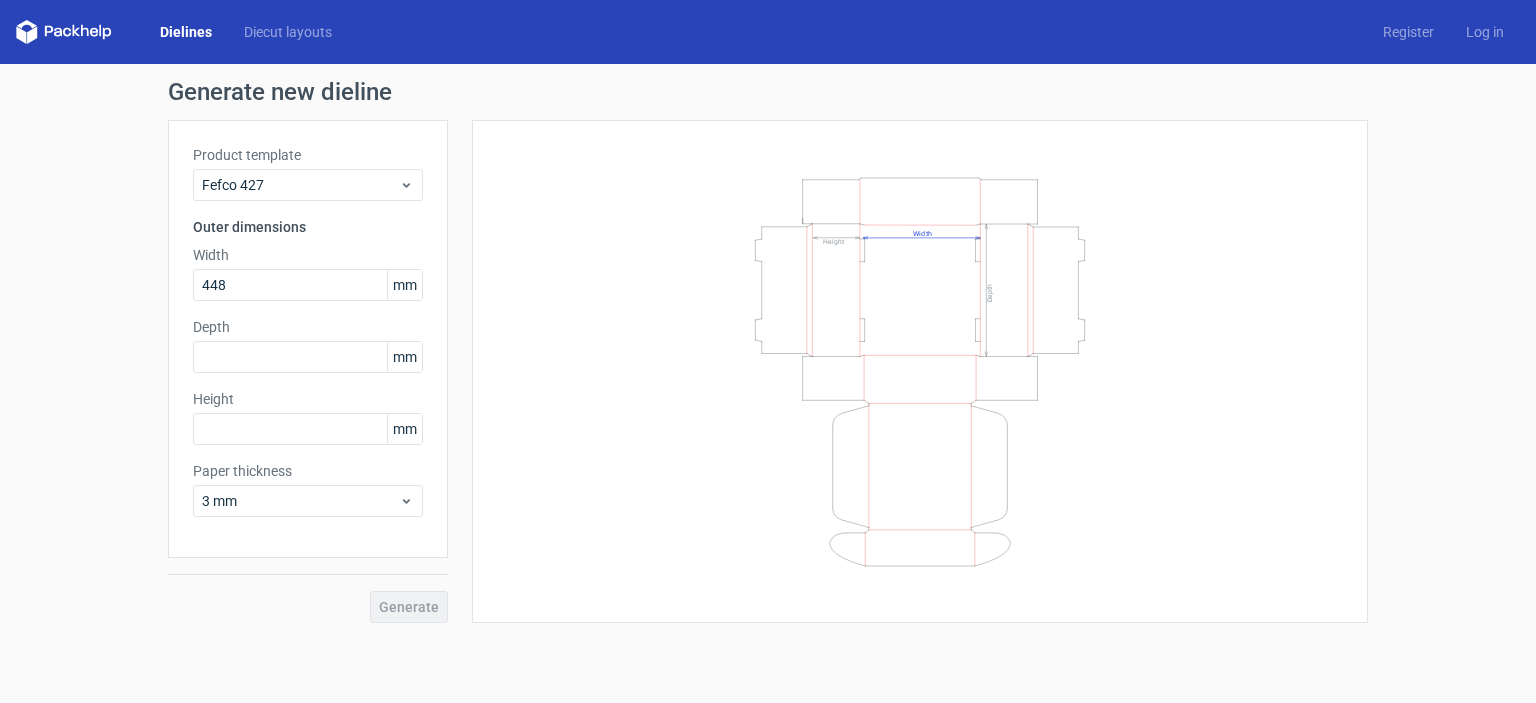 click on "Width
Depth
Height" at bounding box center [920, 371] 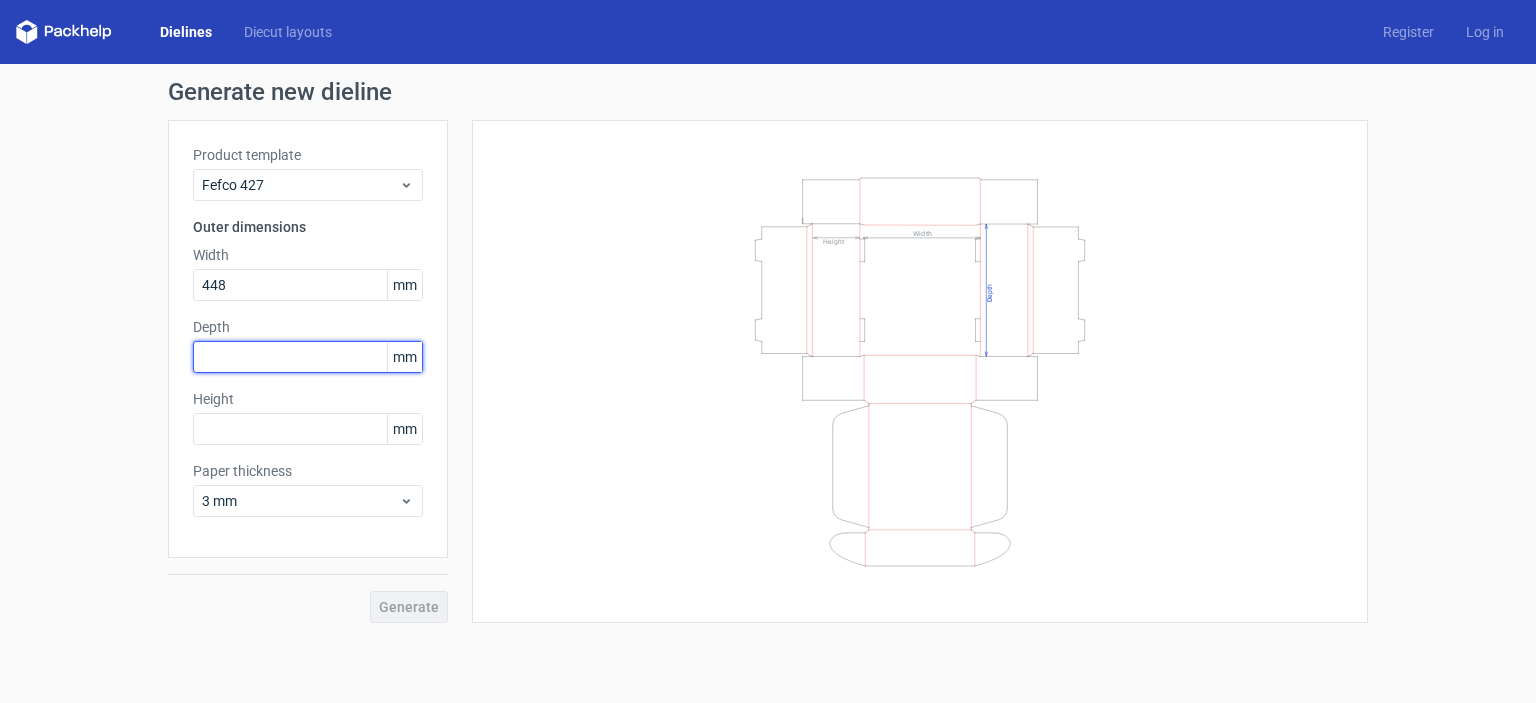 click at bounding box center [308, 357] 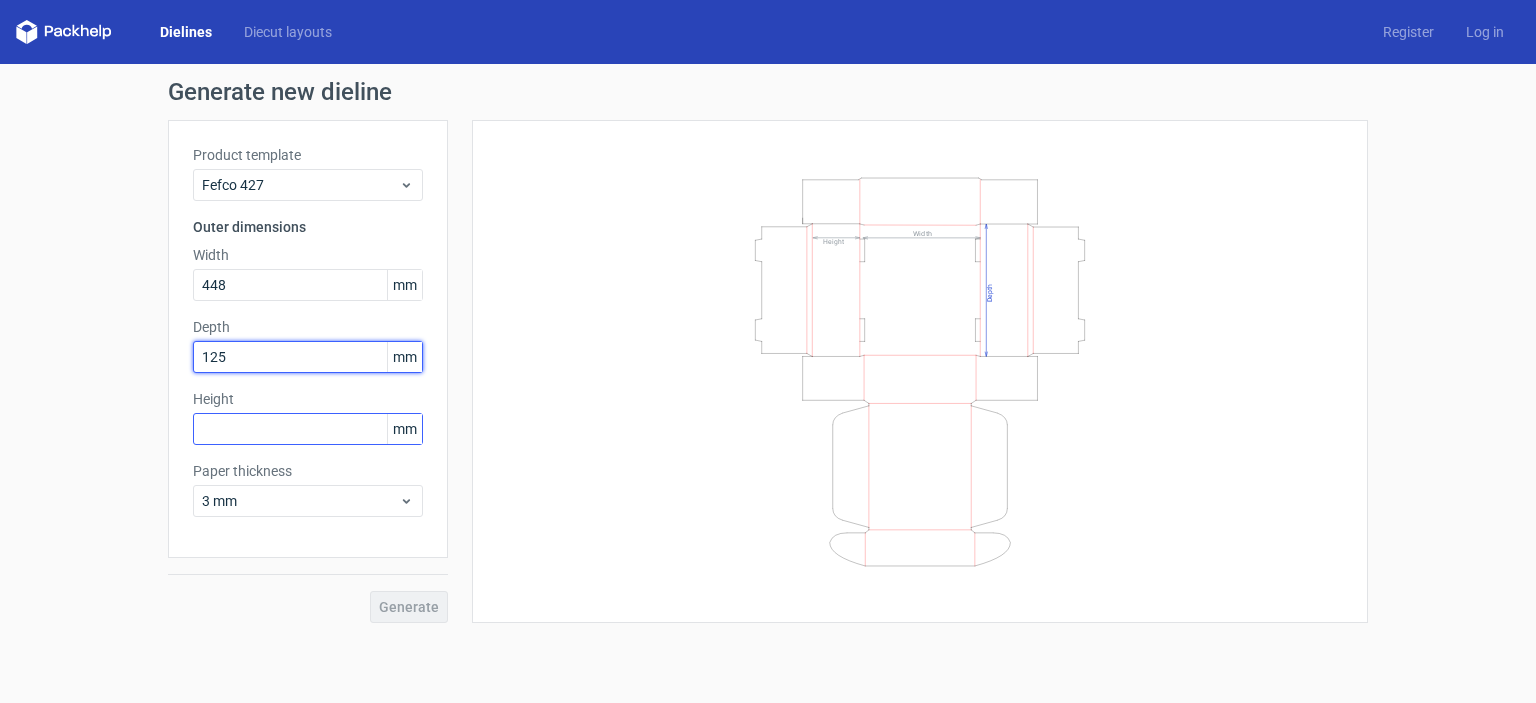 type on "125" 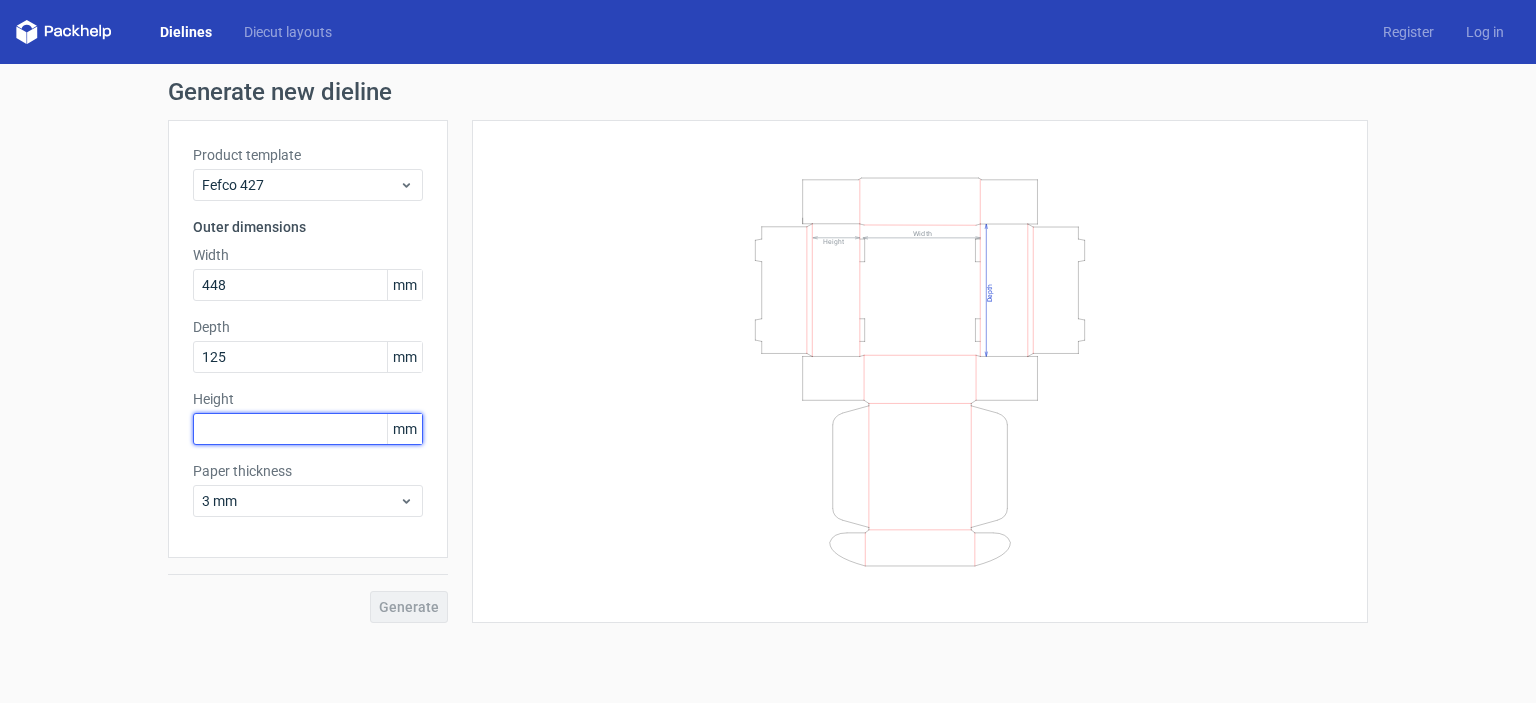 click at bounding box center (308, 429) 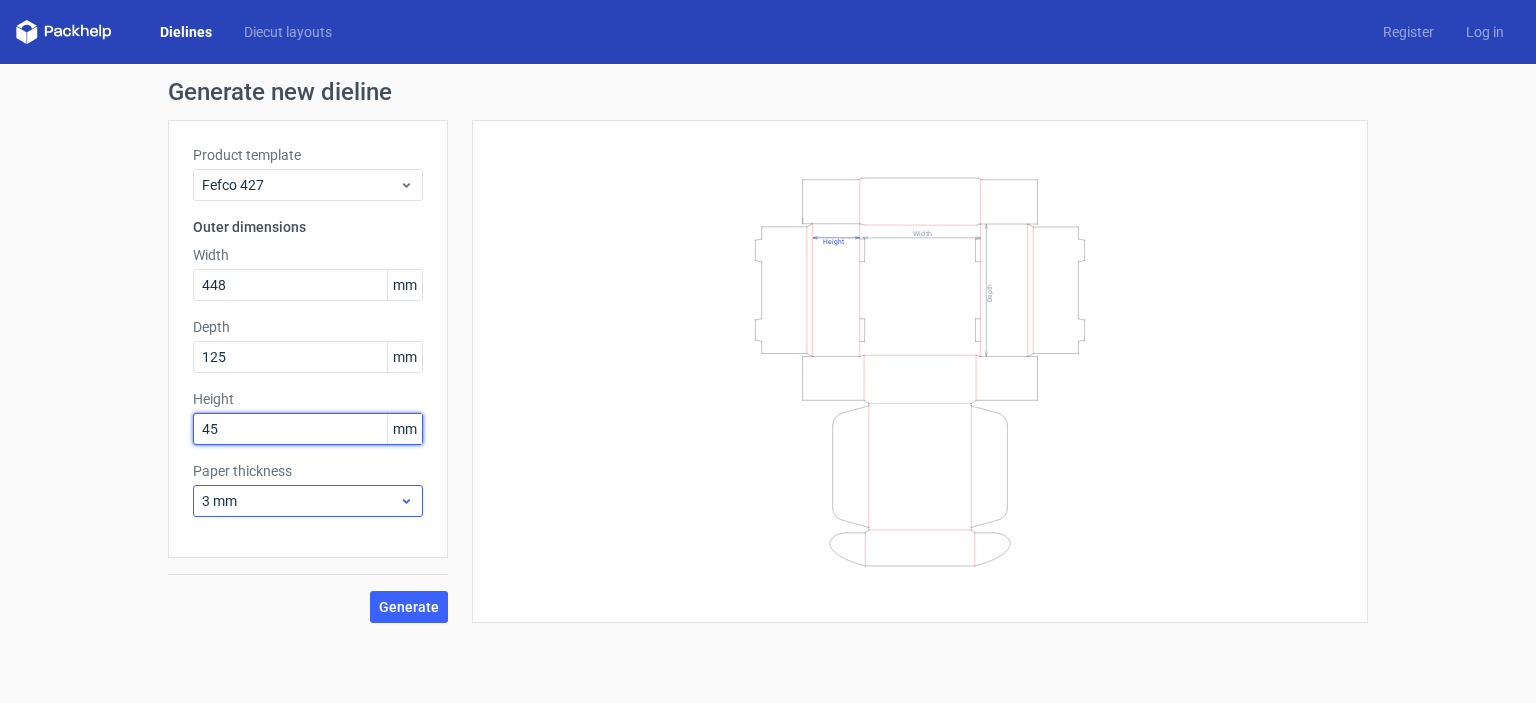type on "45" 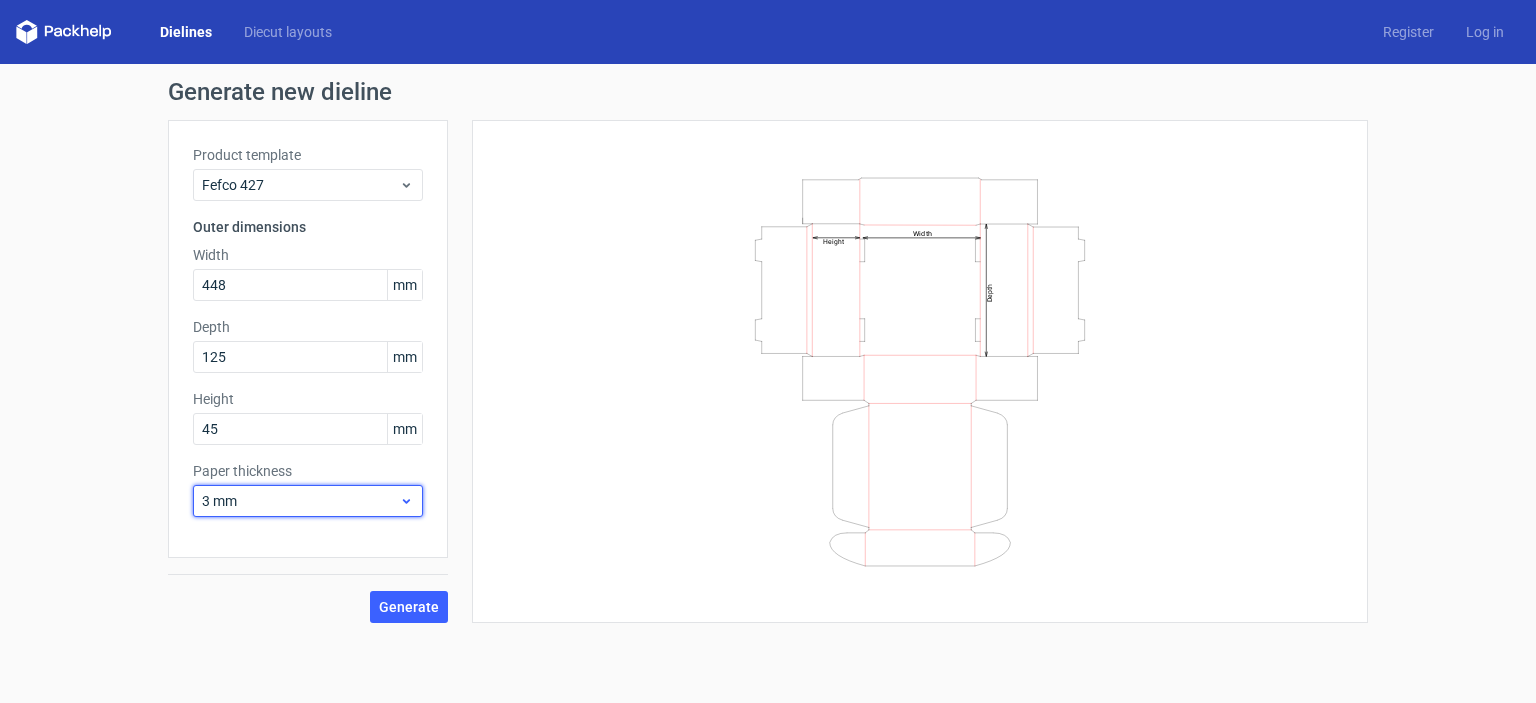 click on "3 mm" at bounding box center (300, 501) 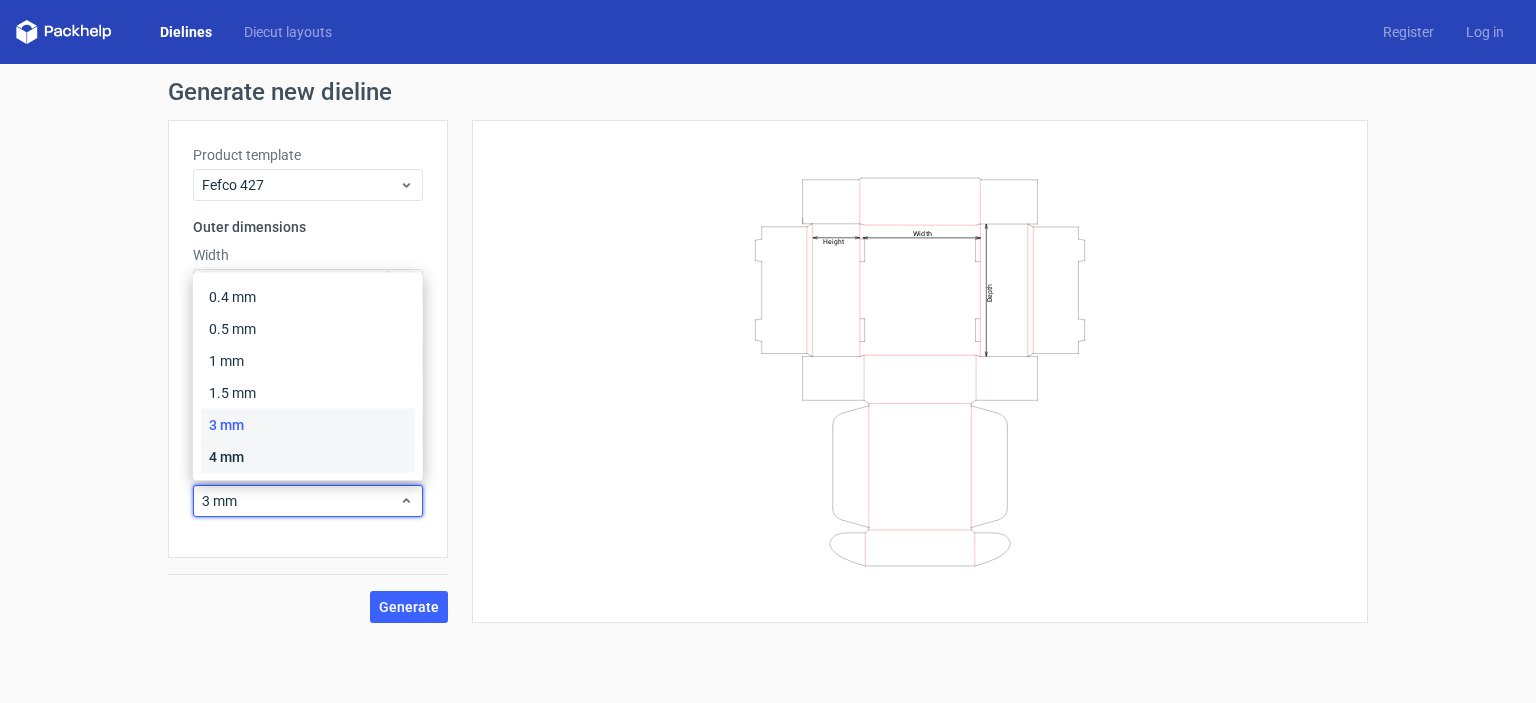 click on "4 mm" at bounding box center [308, 457] 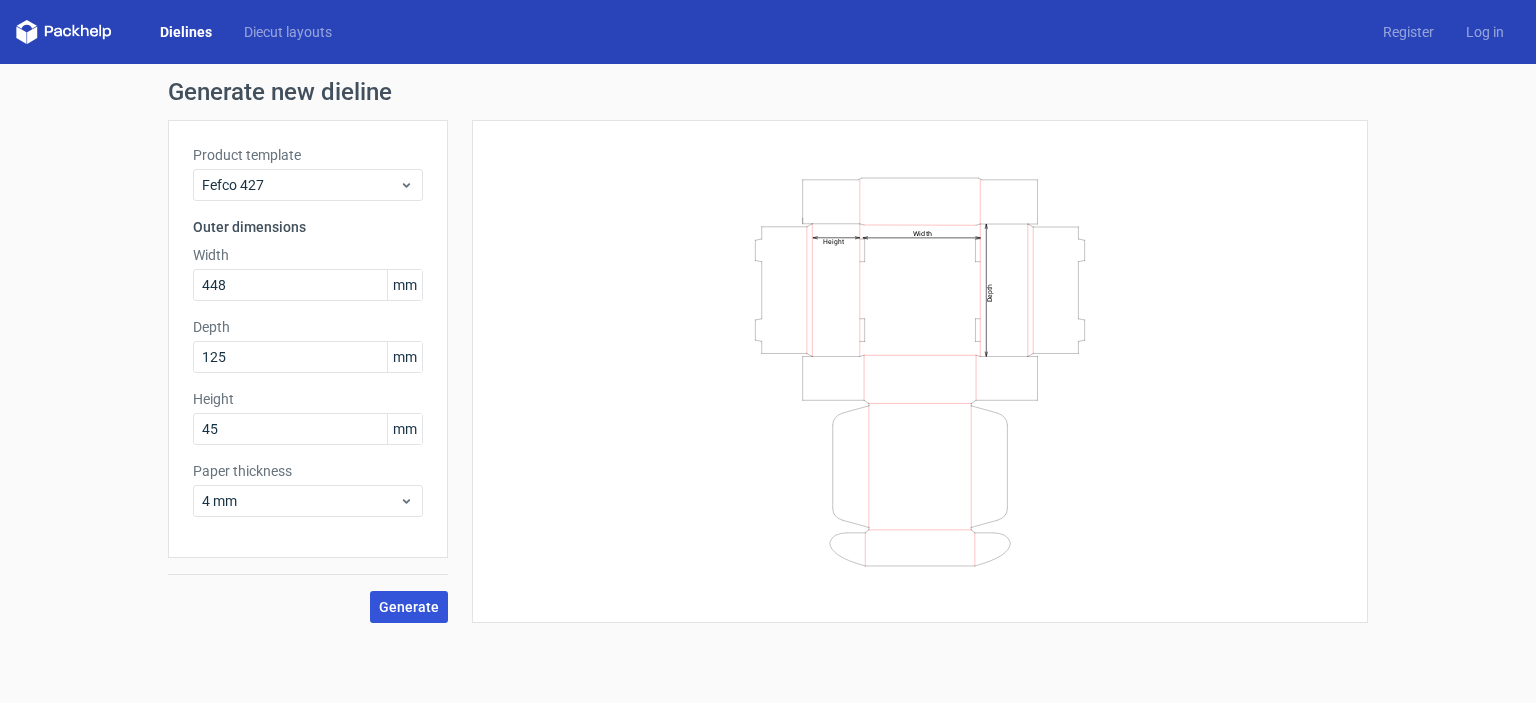 click on "Generate" at bounding box center [409, 607] 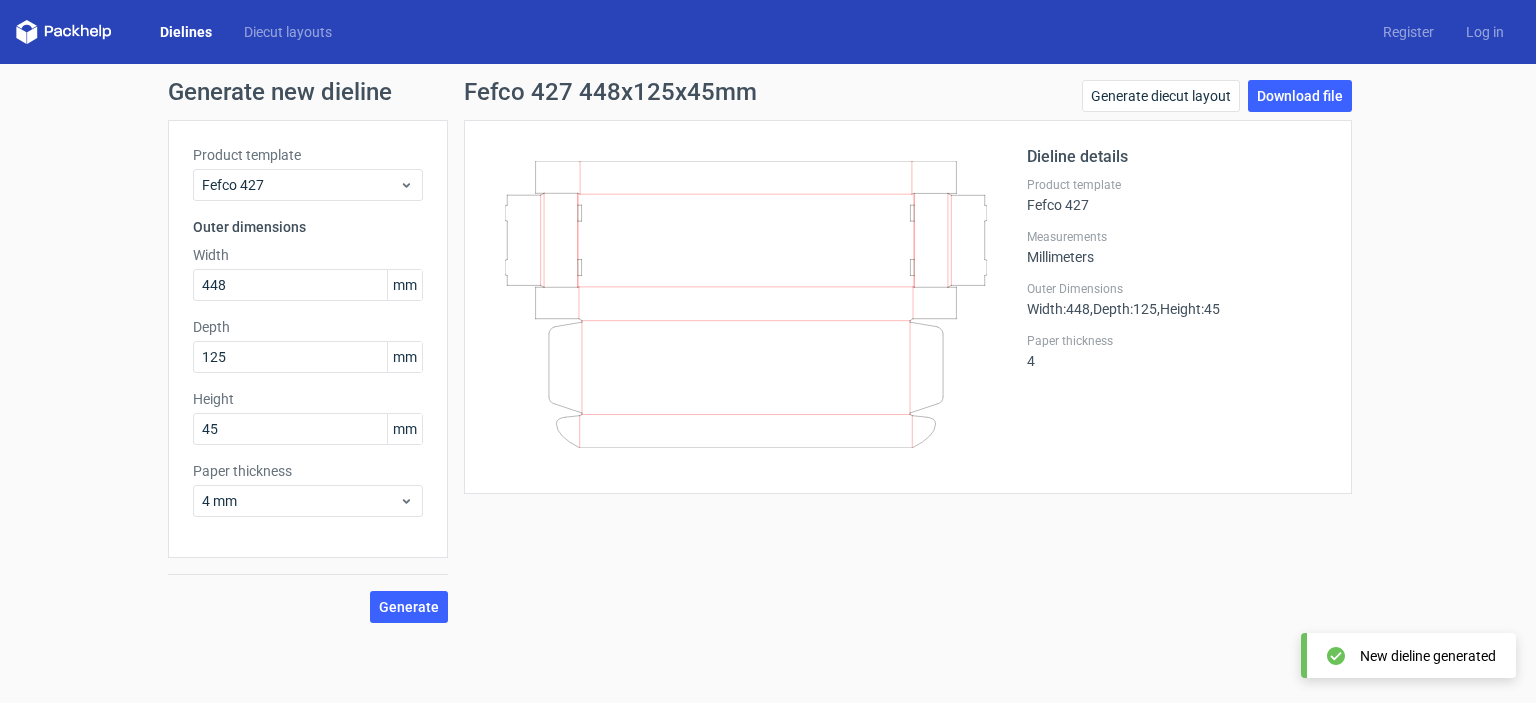 click on "New dieline generated" at bounding box center [1428, 656] 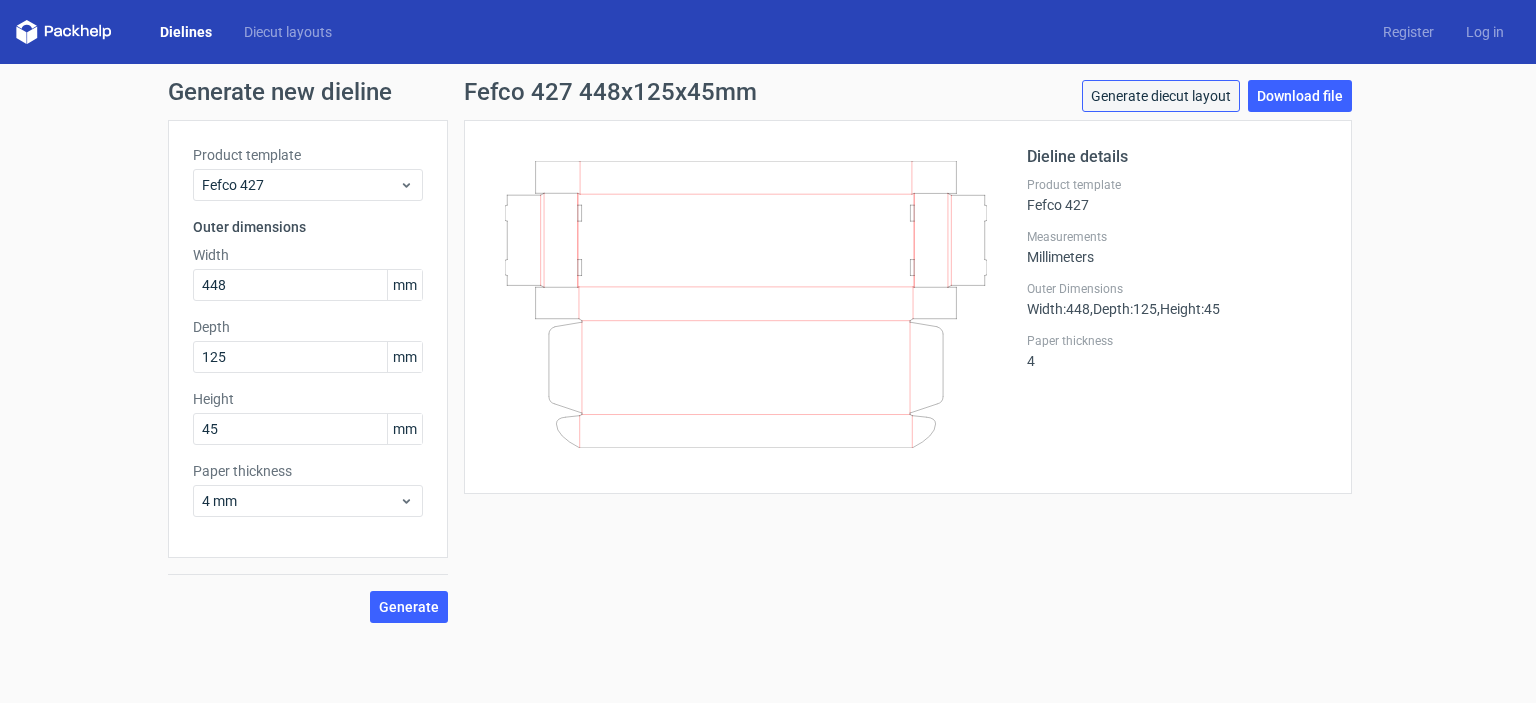 click on "Generate diecut layout" at bounding box center [1161, 96] 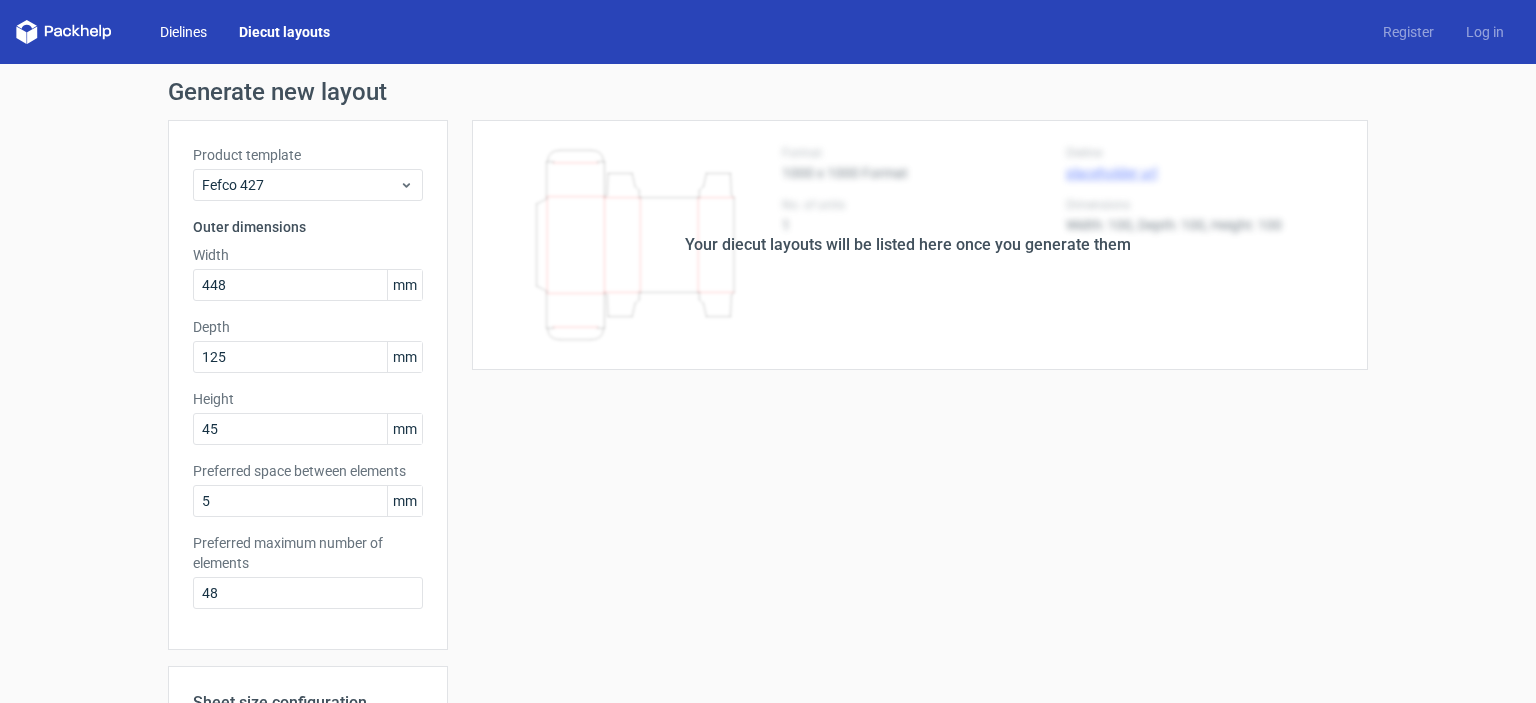 click on "Dielines" at bounding box center (183, 32) 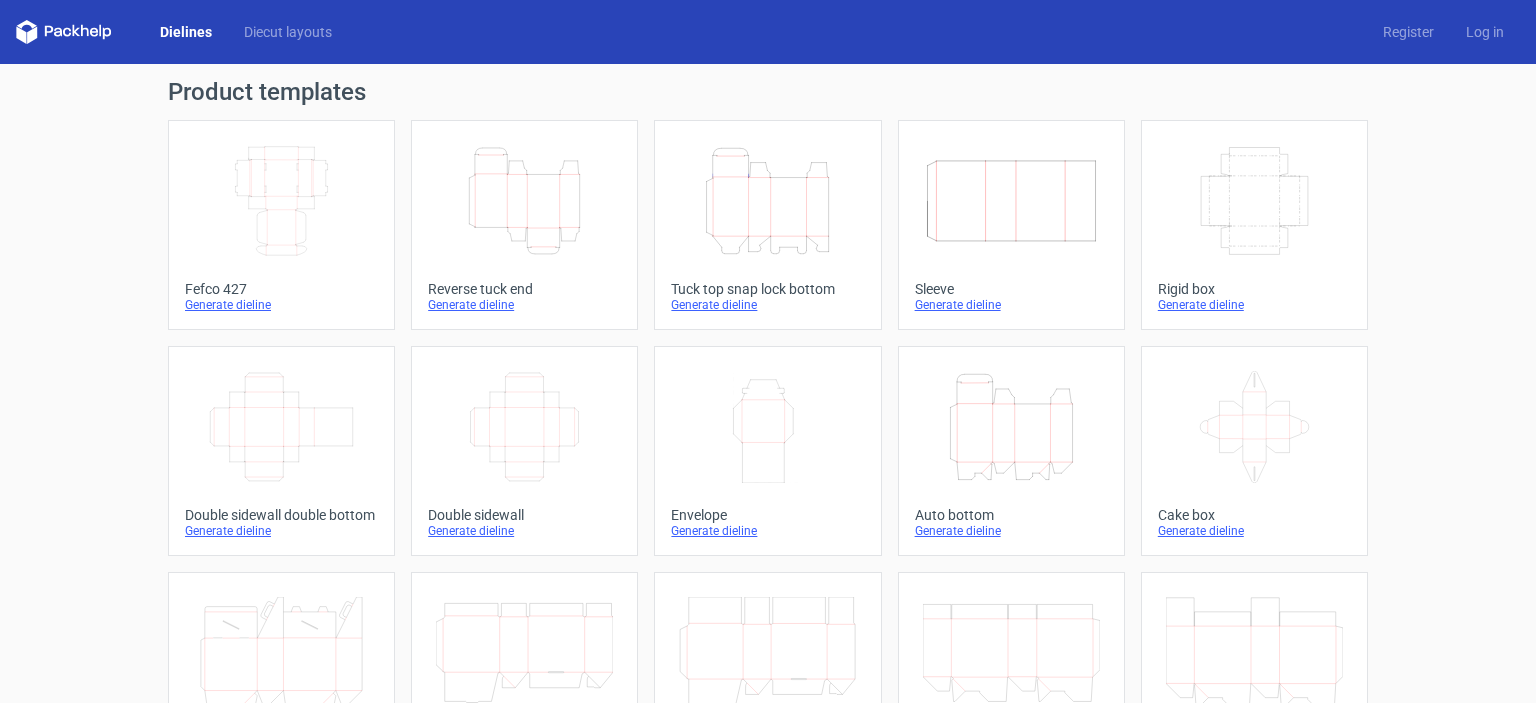 click on "Width
Depth
Height
Fefco 427 Generate dieline" at bounding box center [281, 225] 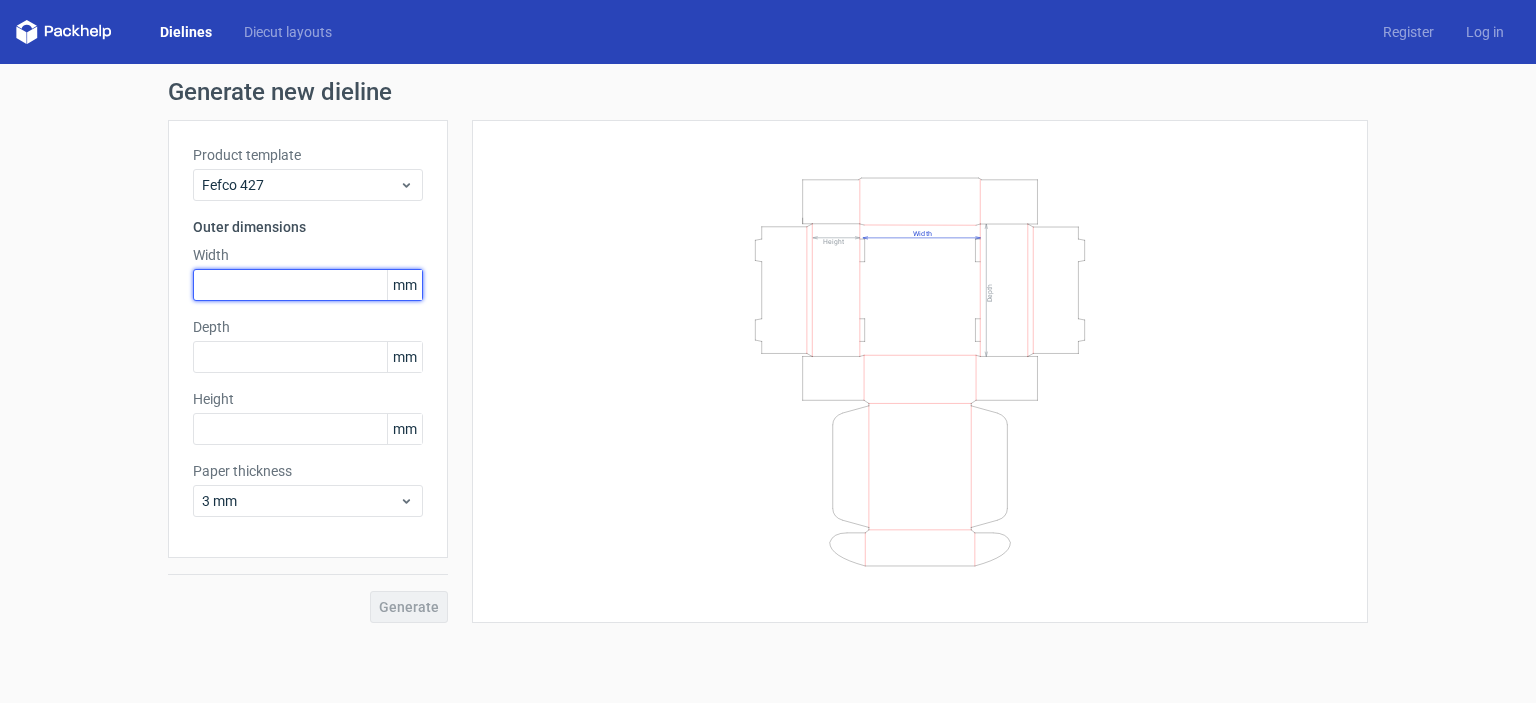 click at bounding box center [308, 285] 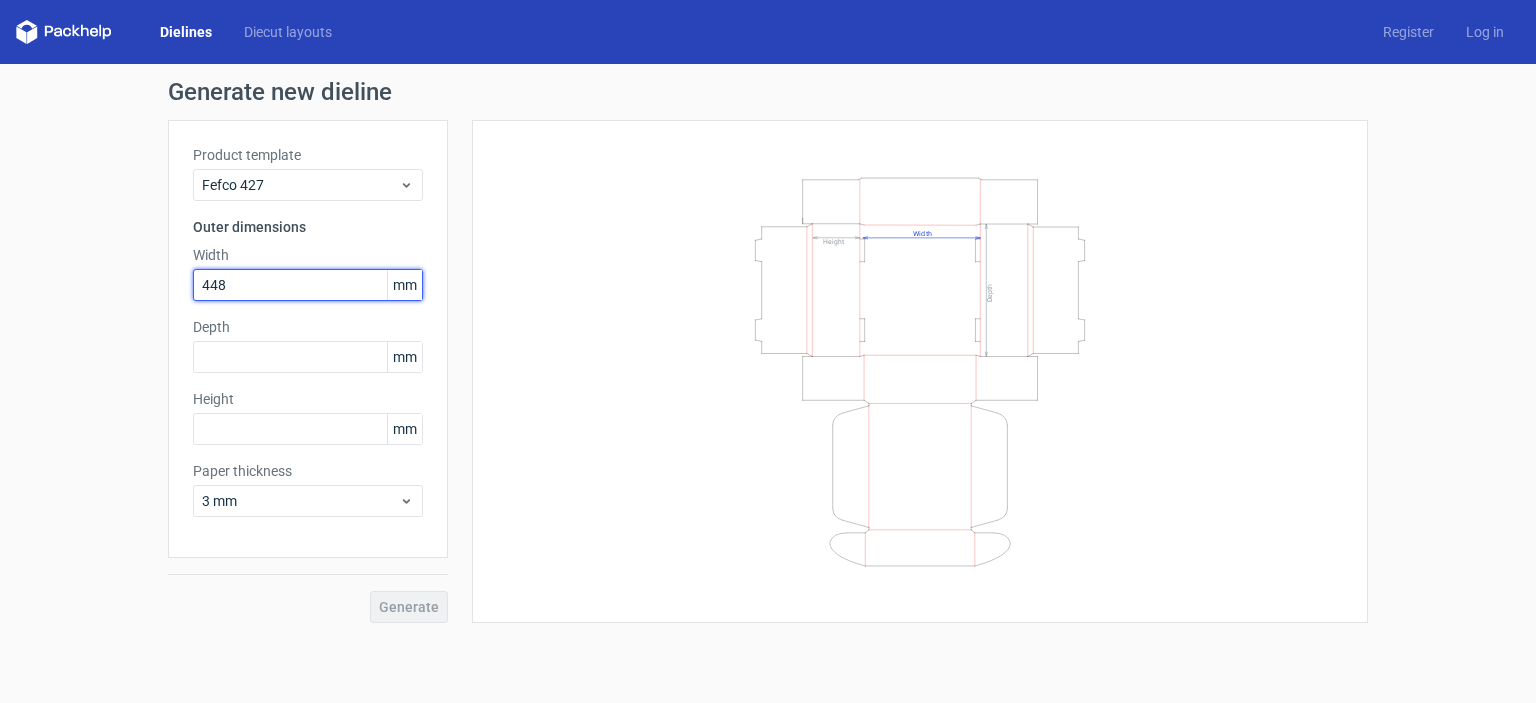 type on "448" 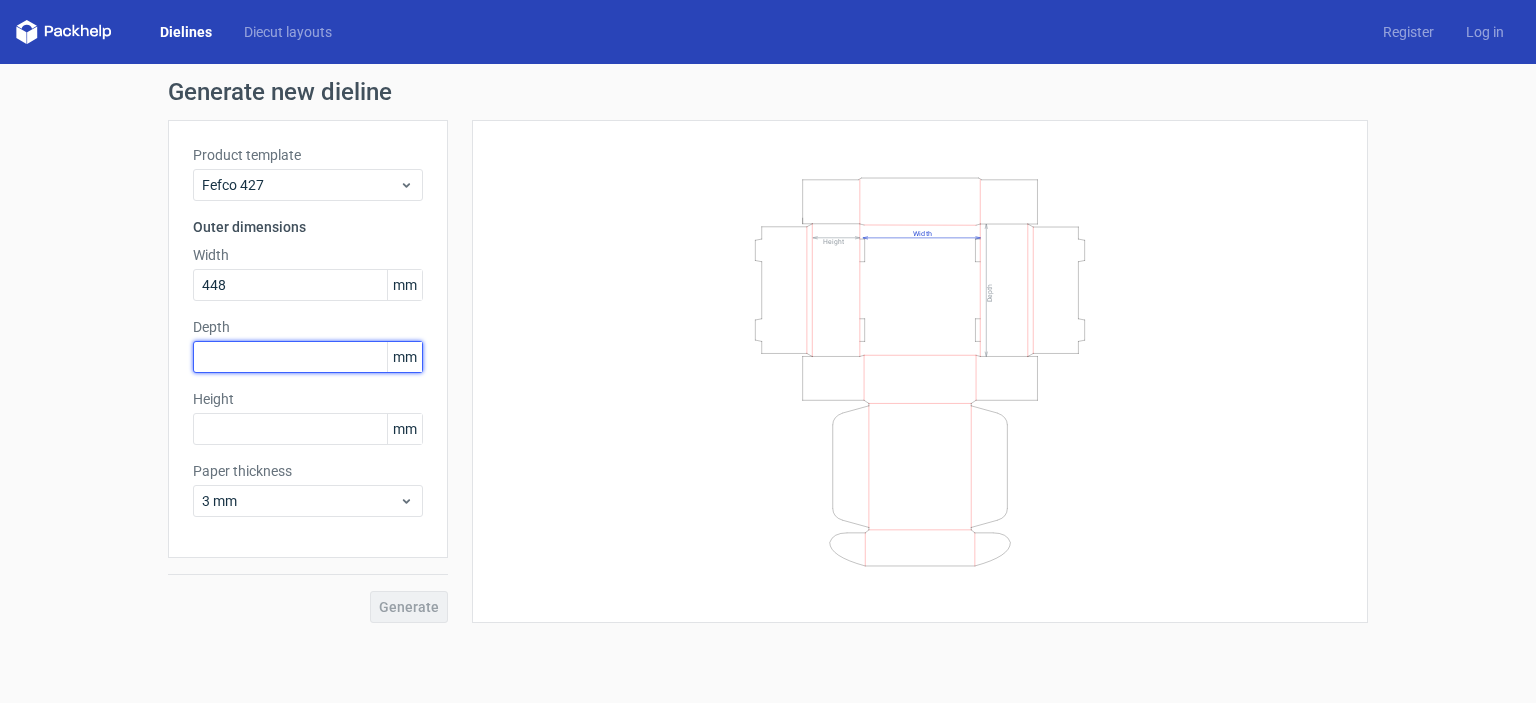 click at bounding box center (308, 357) 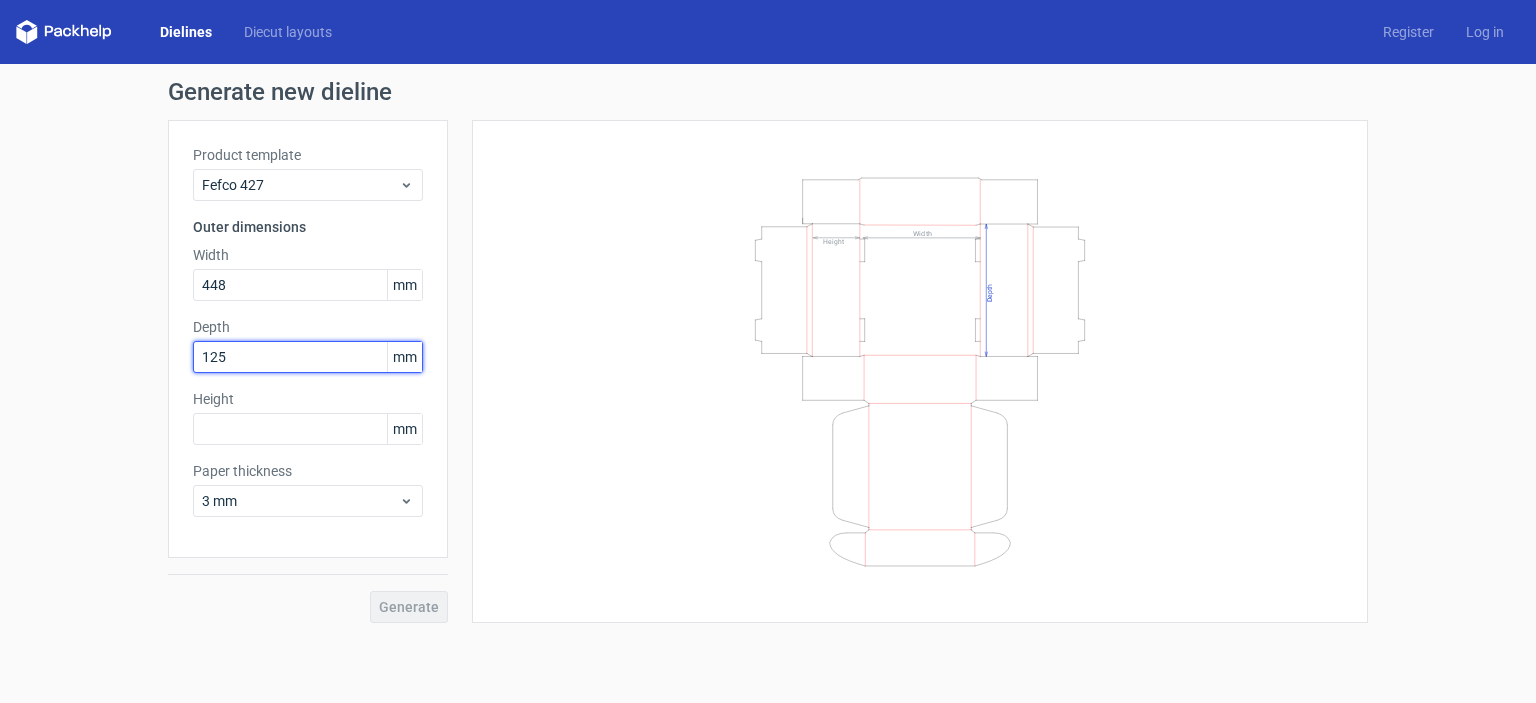 type on "125" 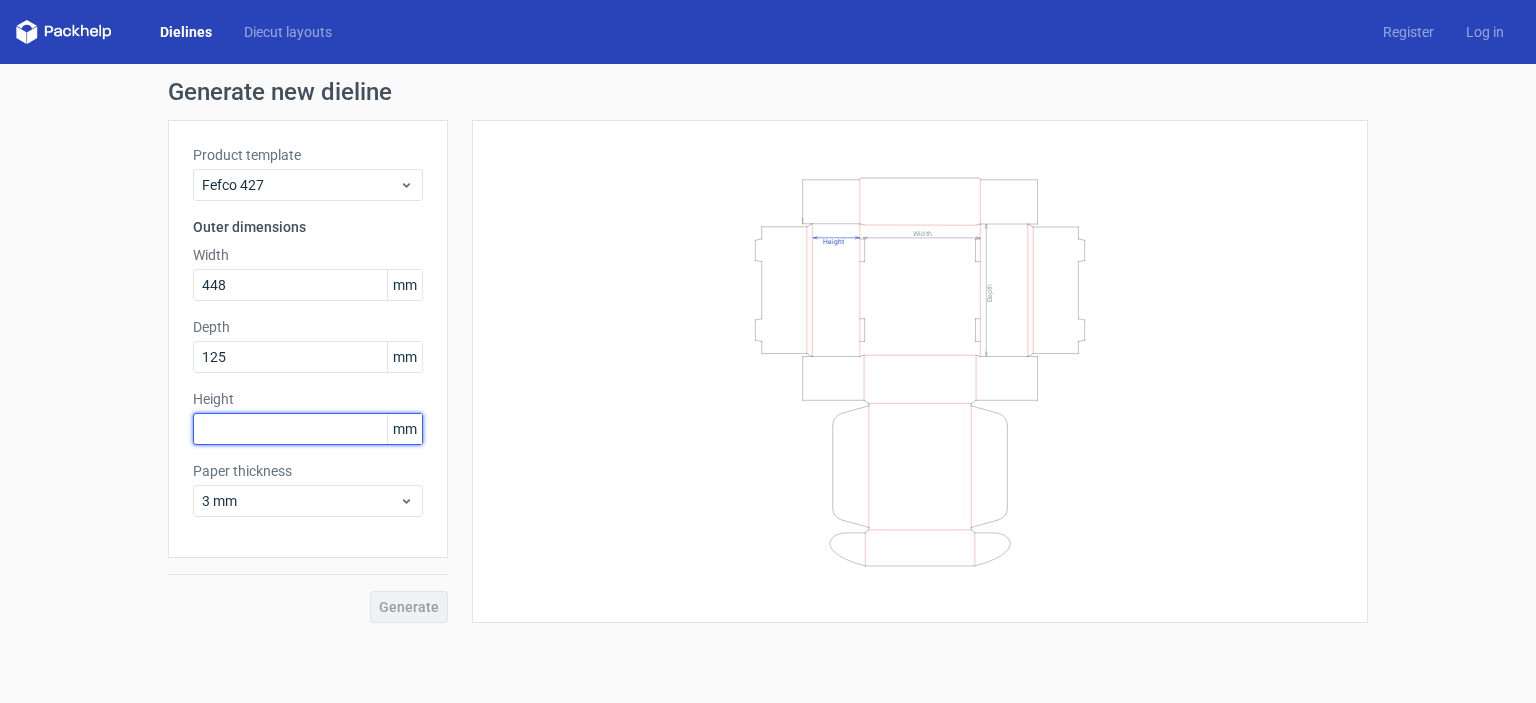 click at bounding box center (308, 429) 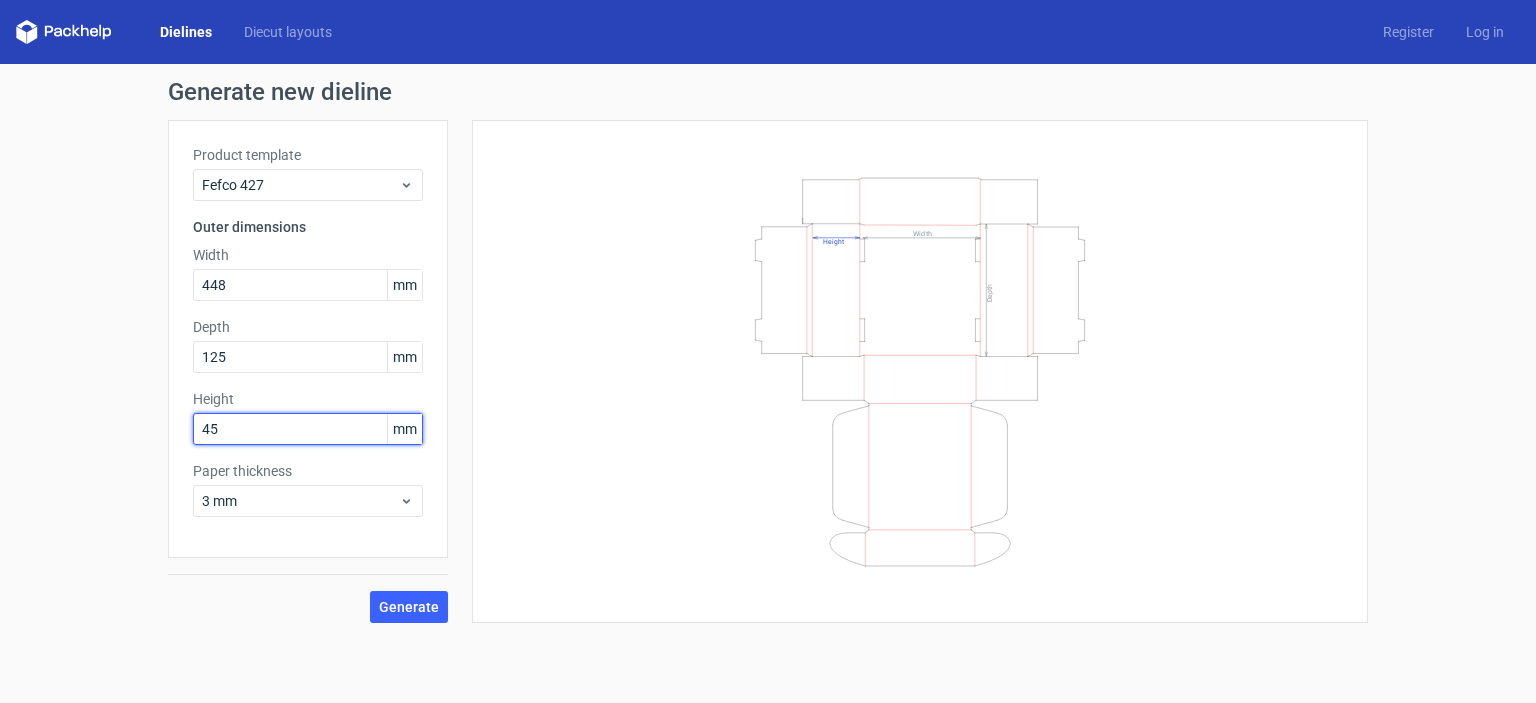 type on "45" 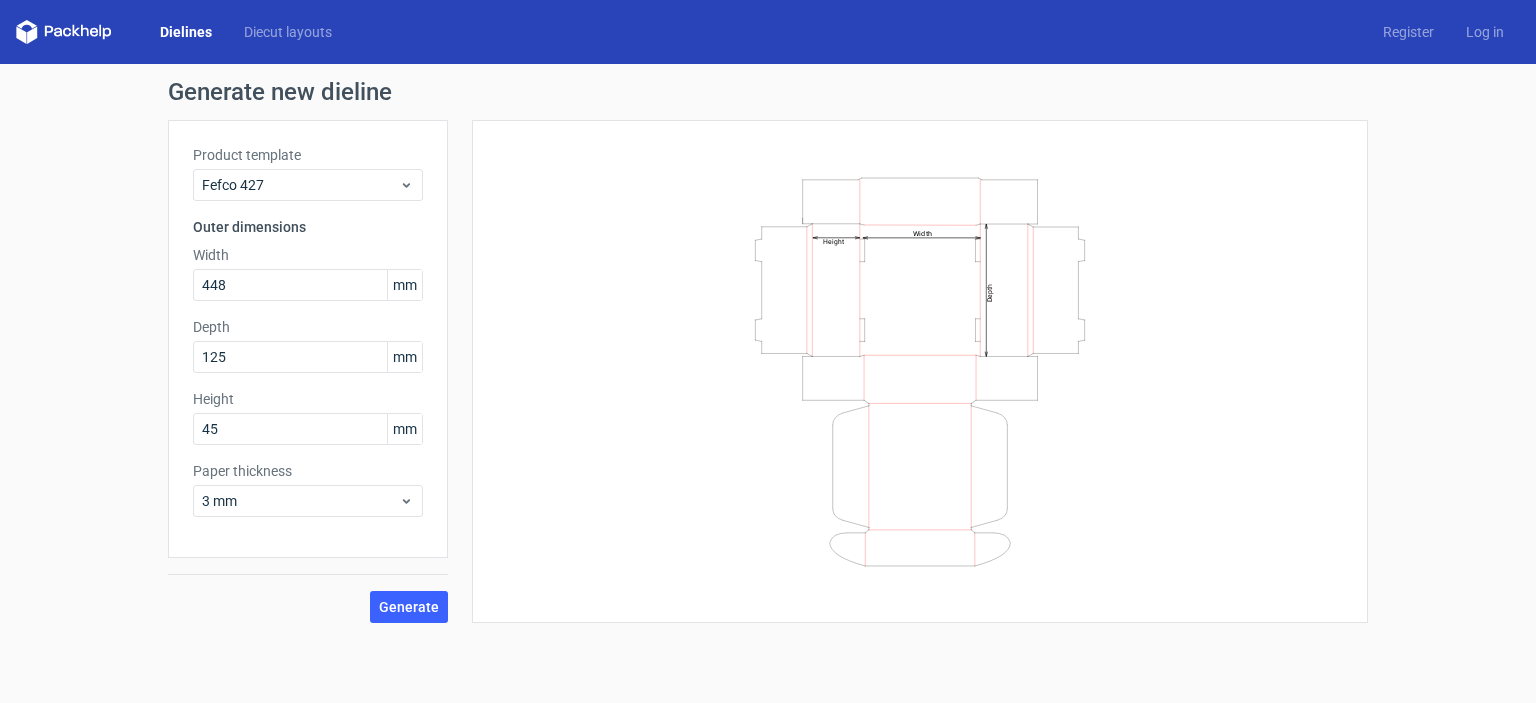 click on "Product template Fefco 427 Outer dimensions Width 448 mm Depth 125 mm Height 45 mm Paper thickness 3 mm" at bounding box center (308, 339) 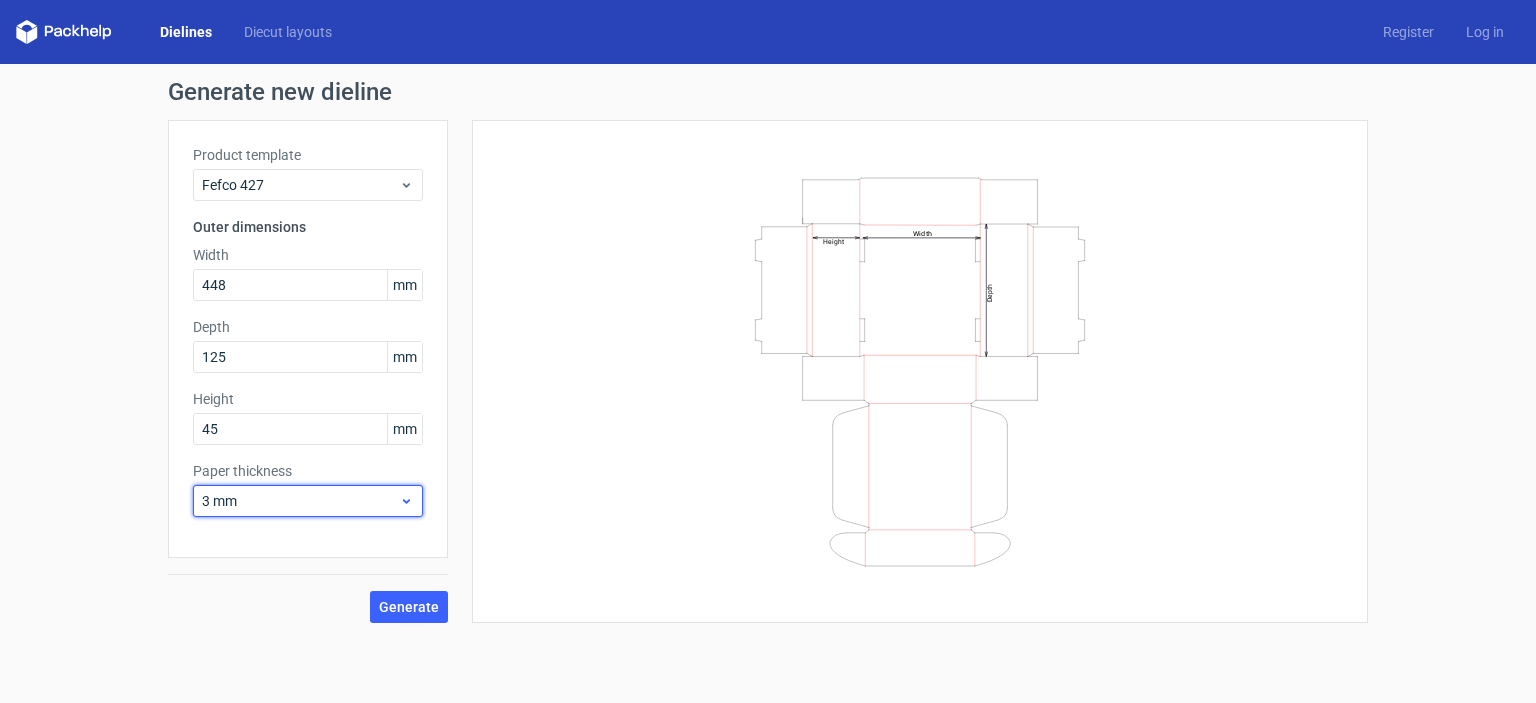 click on "3 mm" at bounding box center [300, 501] 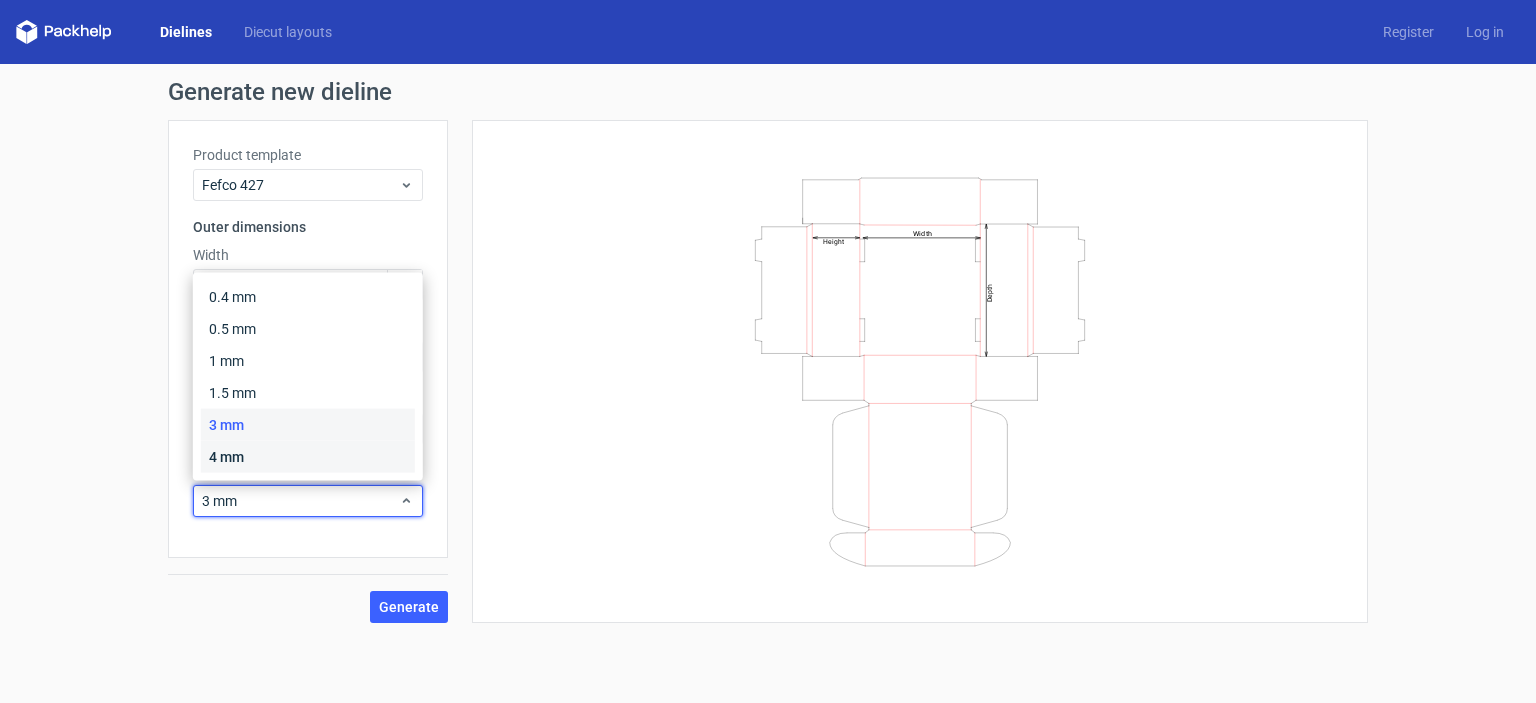 click on "4 mm" at bounding box center [308, 457] 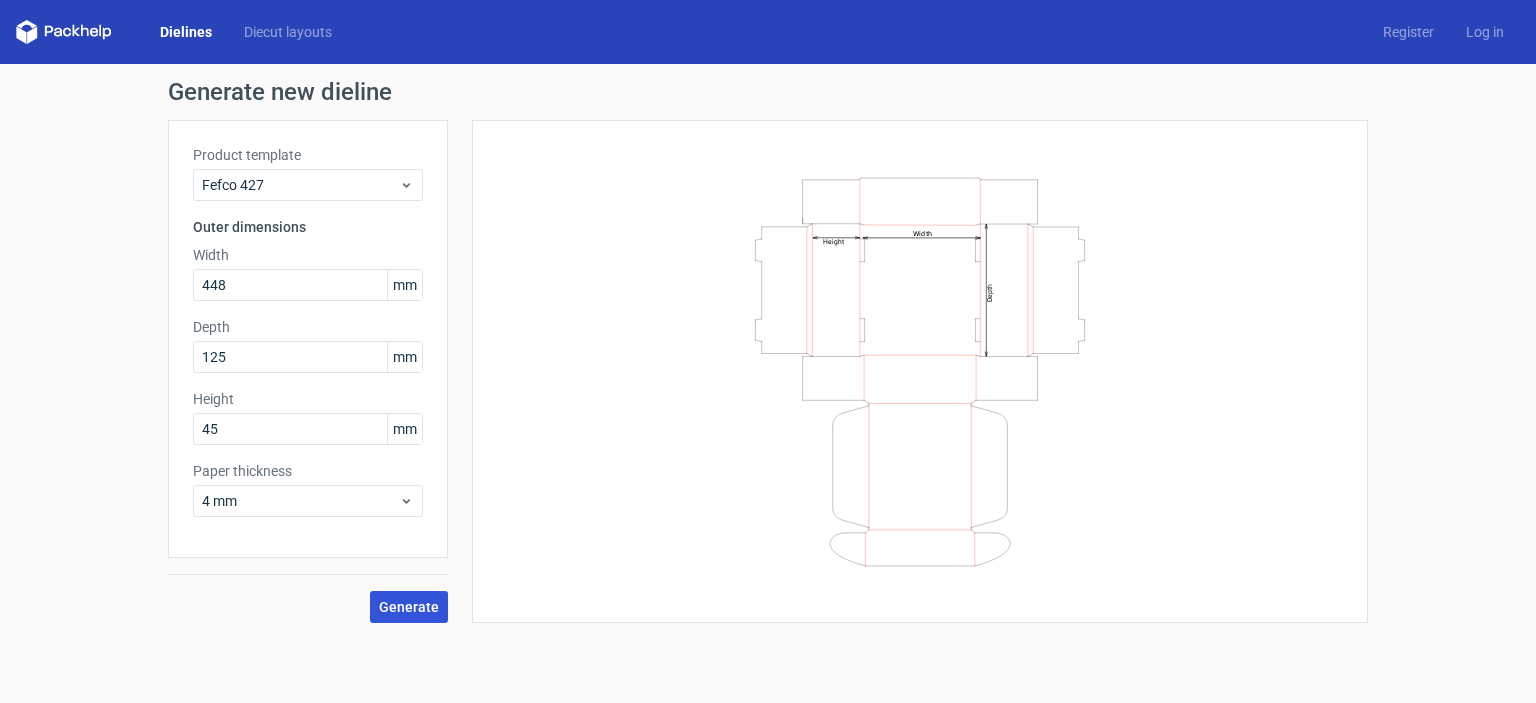 click on "Generate" at bounding box center [409, 607] 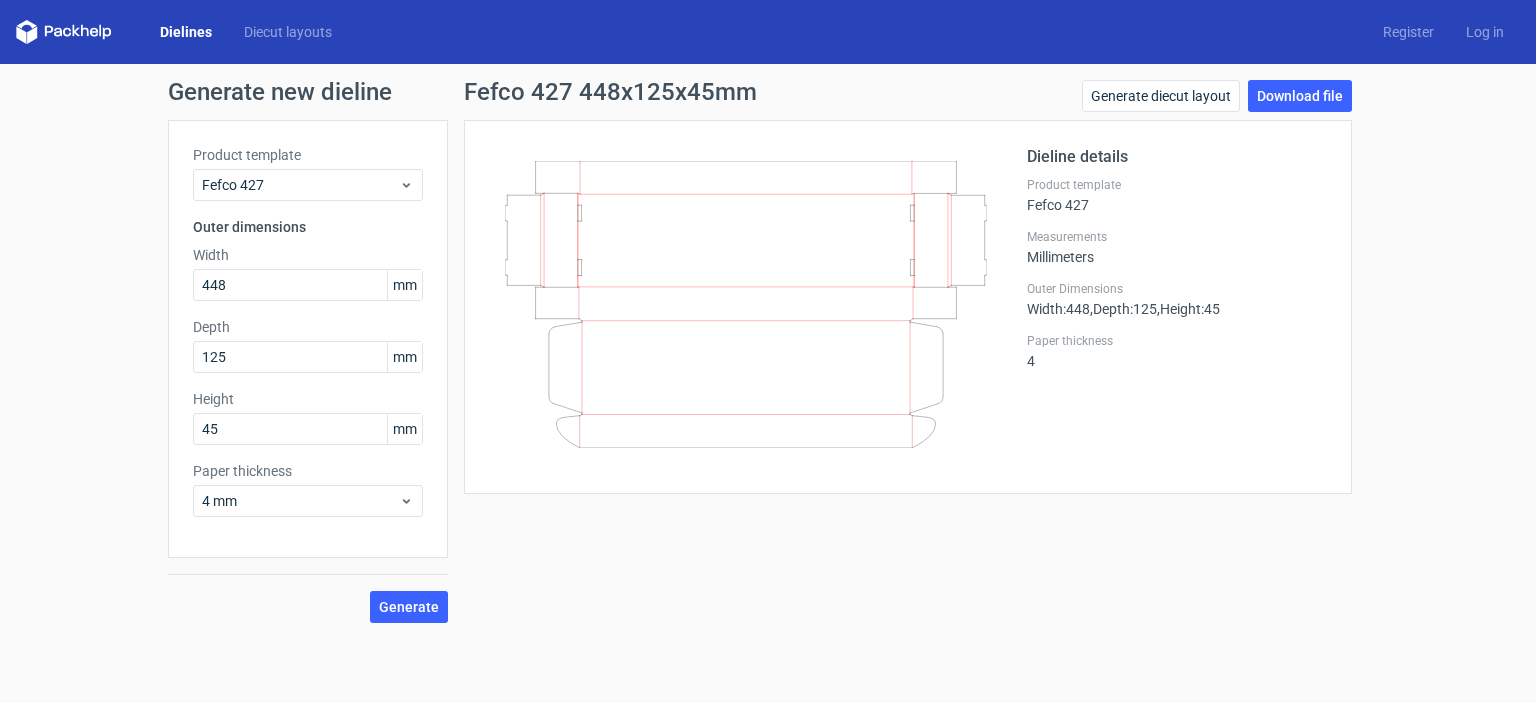 click 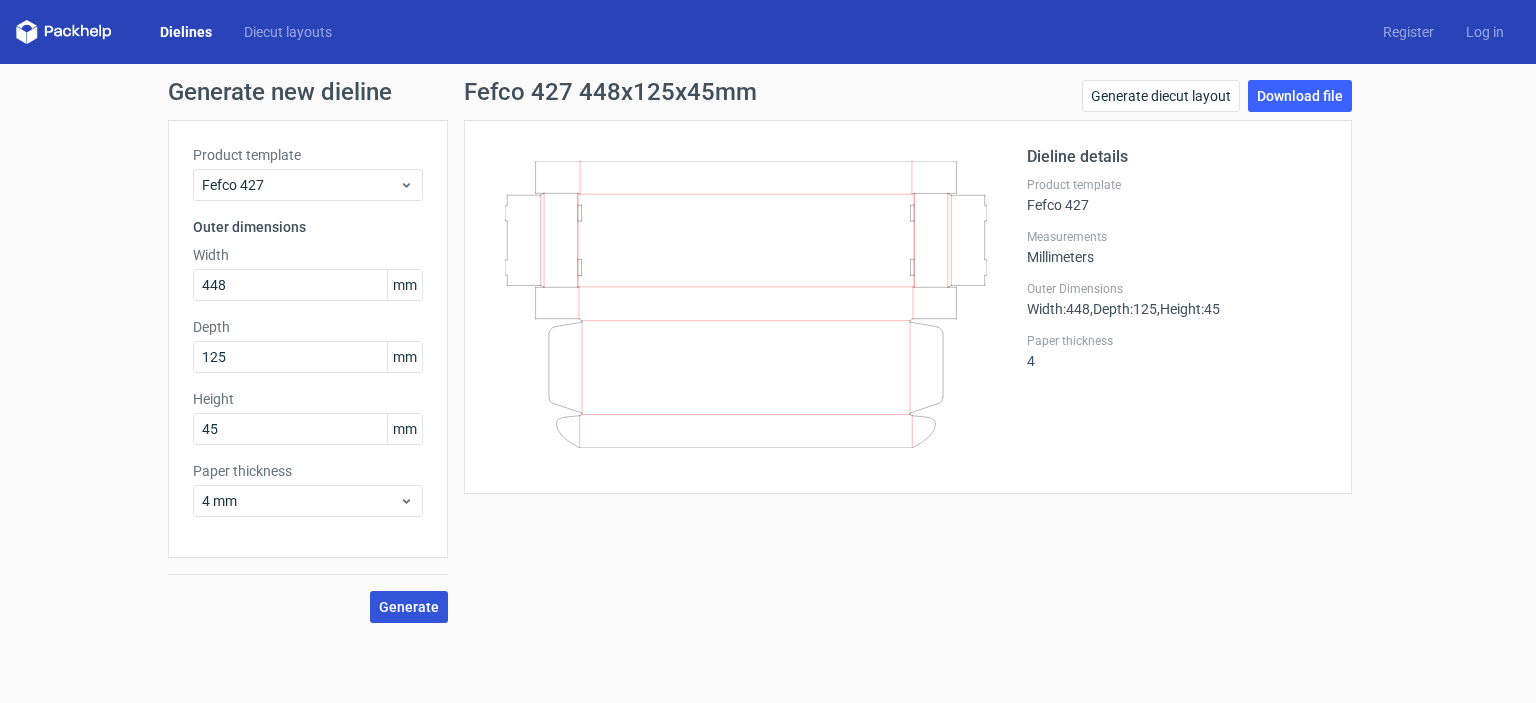 click on "Generate" at bounding box center [409, 607] 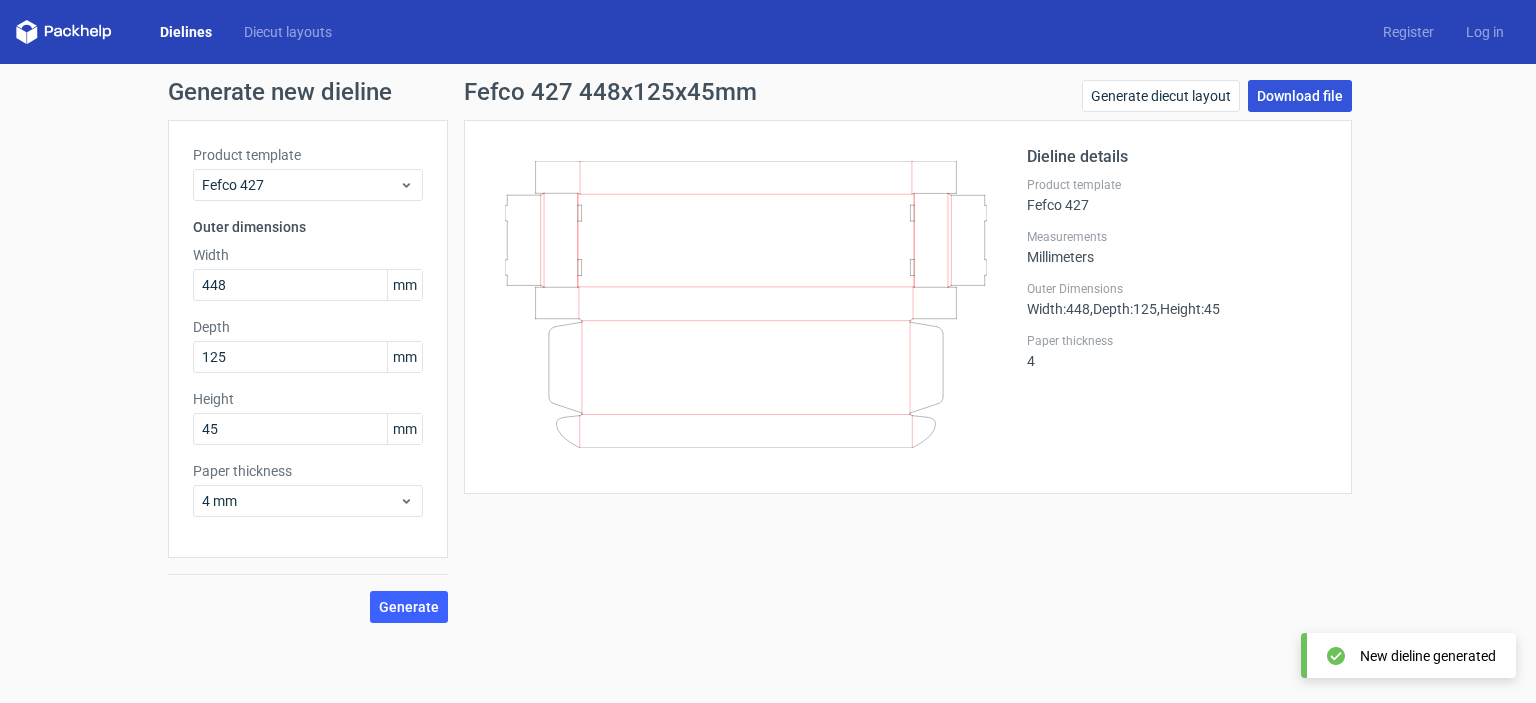 click on "Download file" at bounding box center [1300, 96] 